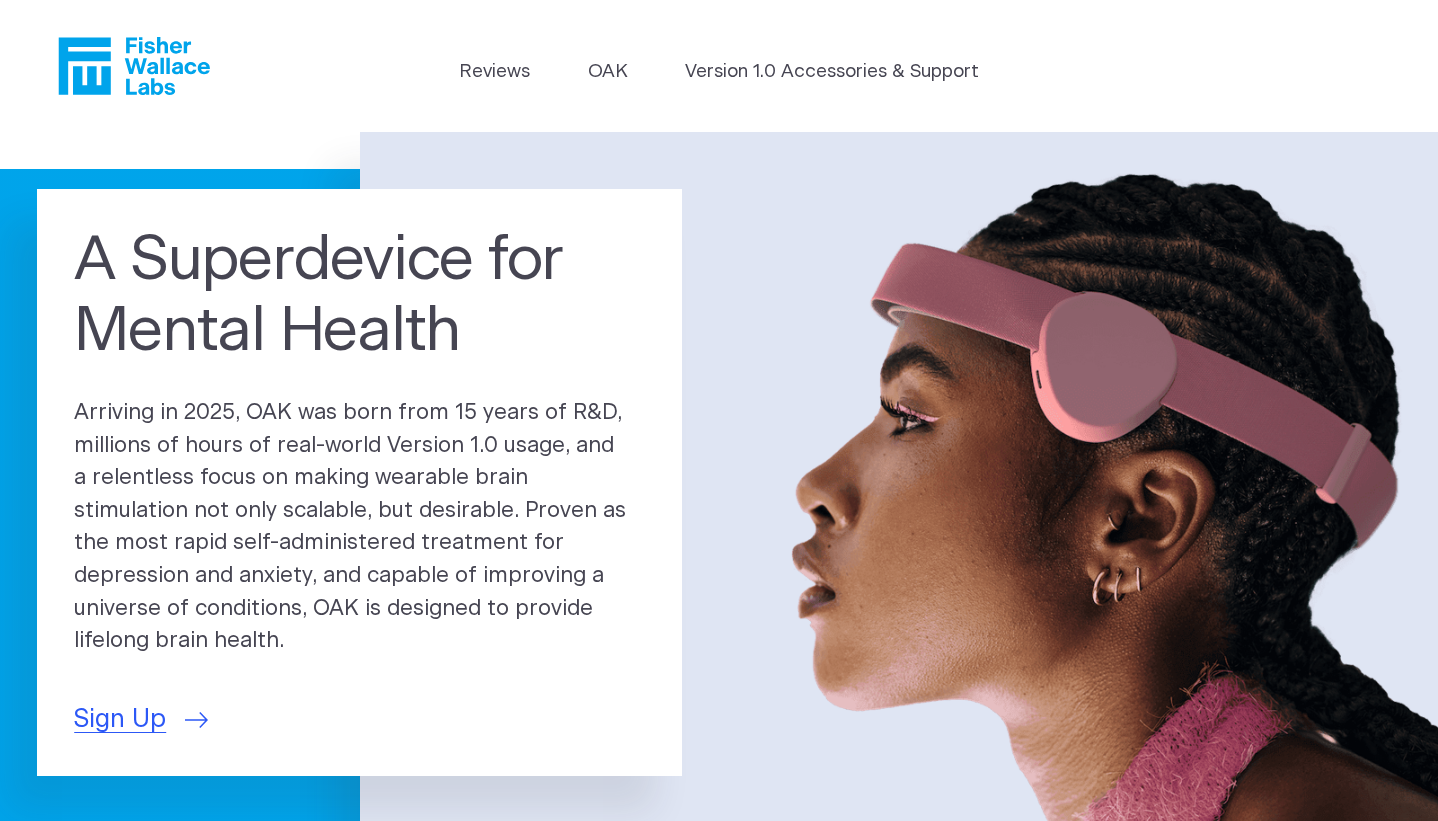 scroll, scrollTop: 0, scrollLeft: 0, axis: both 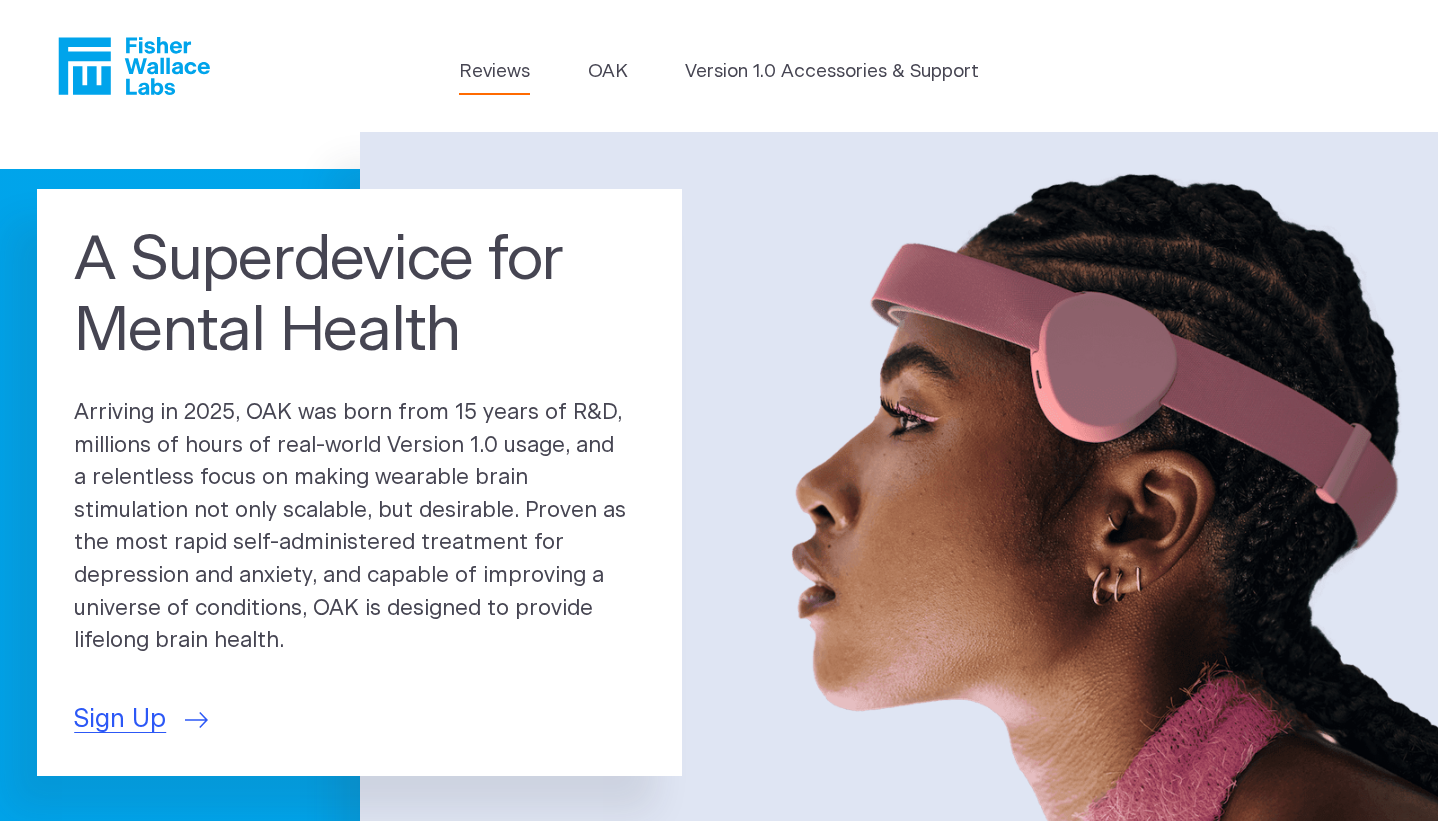 click on "Reviews" at bounding box center [494, 72] 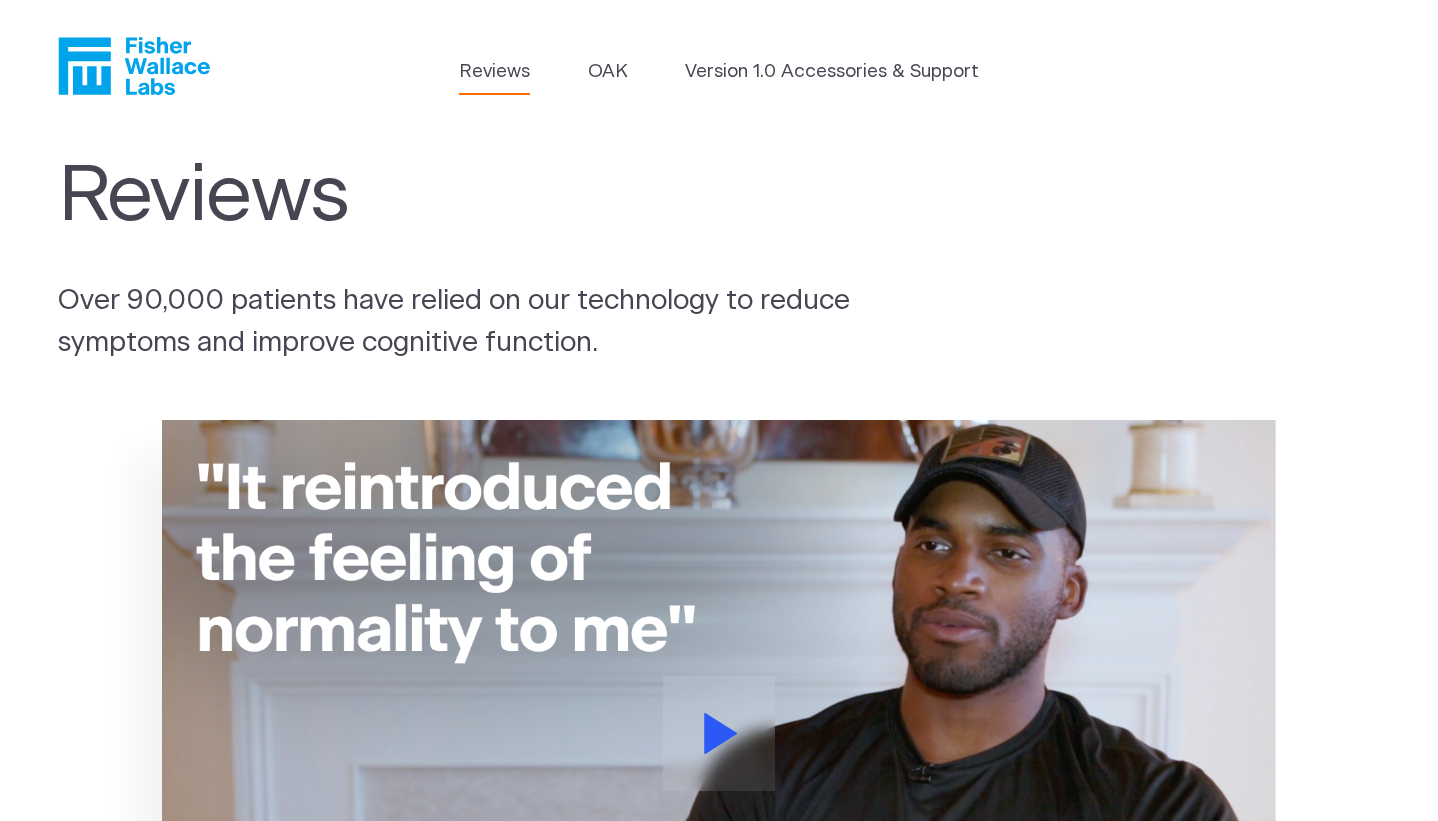 scroll, scrollTop: 0, scrollLeft: 0, axis: both 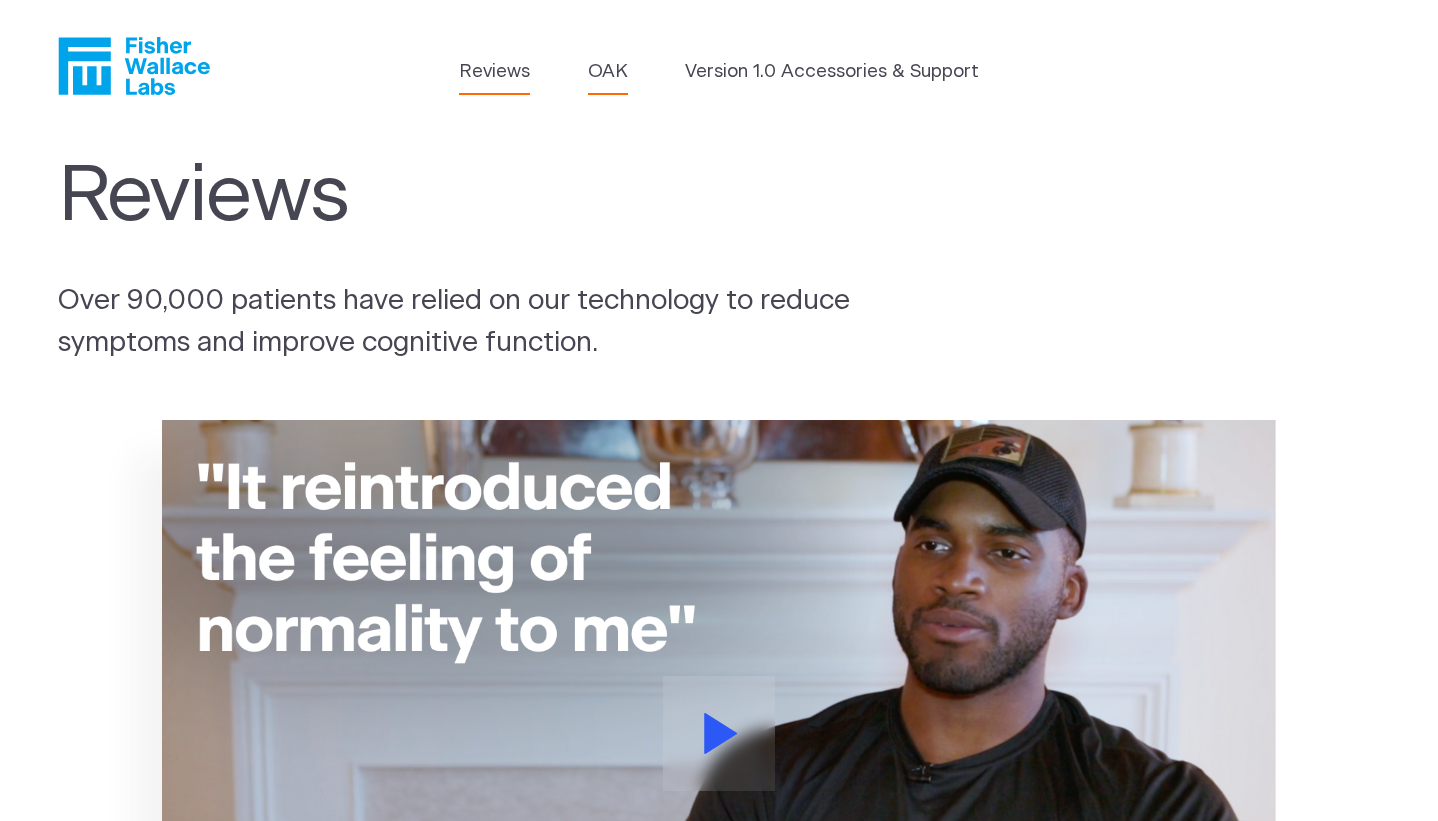 click on "OAK" at bounding box center [608, 72] 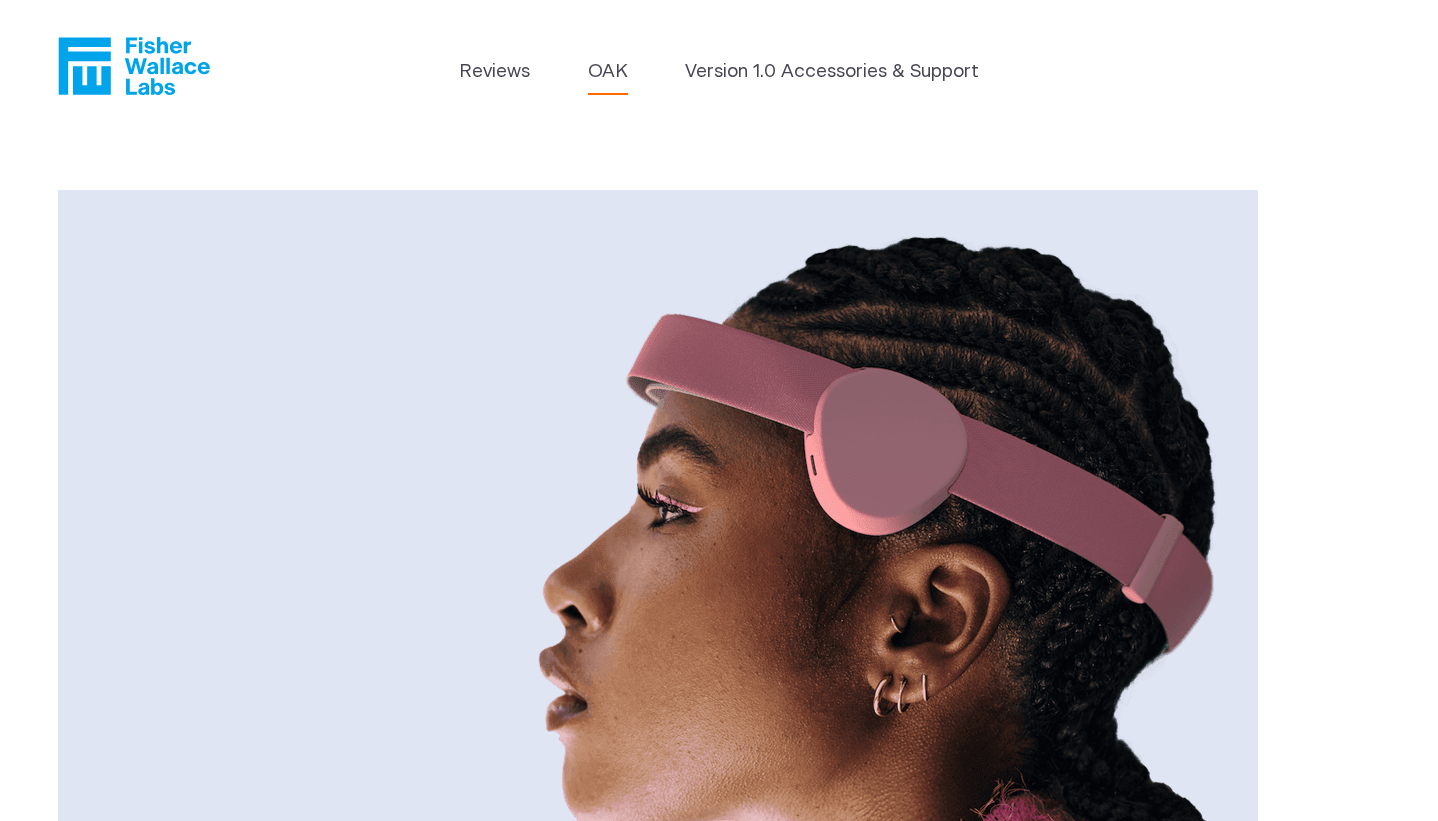 scroll, scrollTop: 0, scrollLeft: 0, axis: both 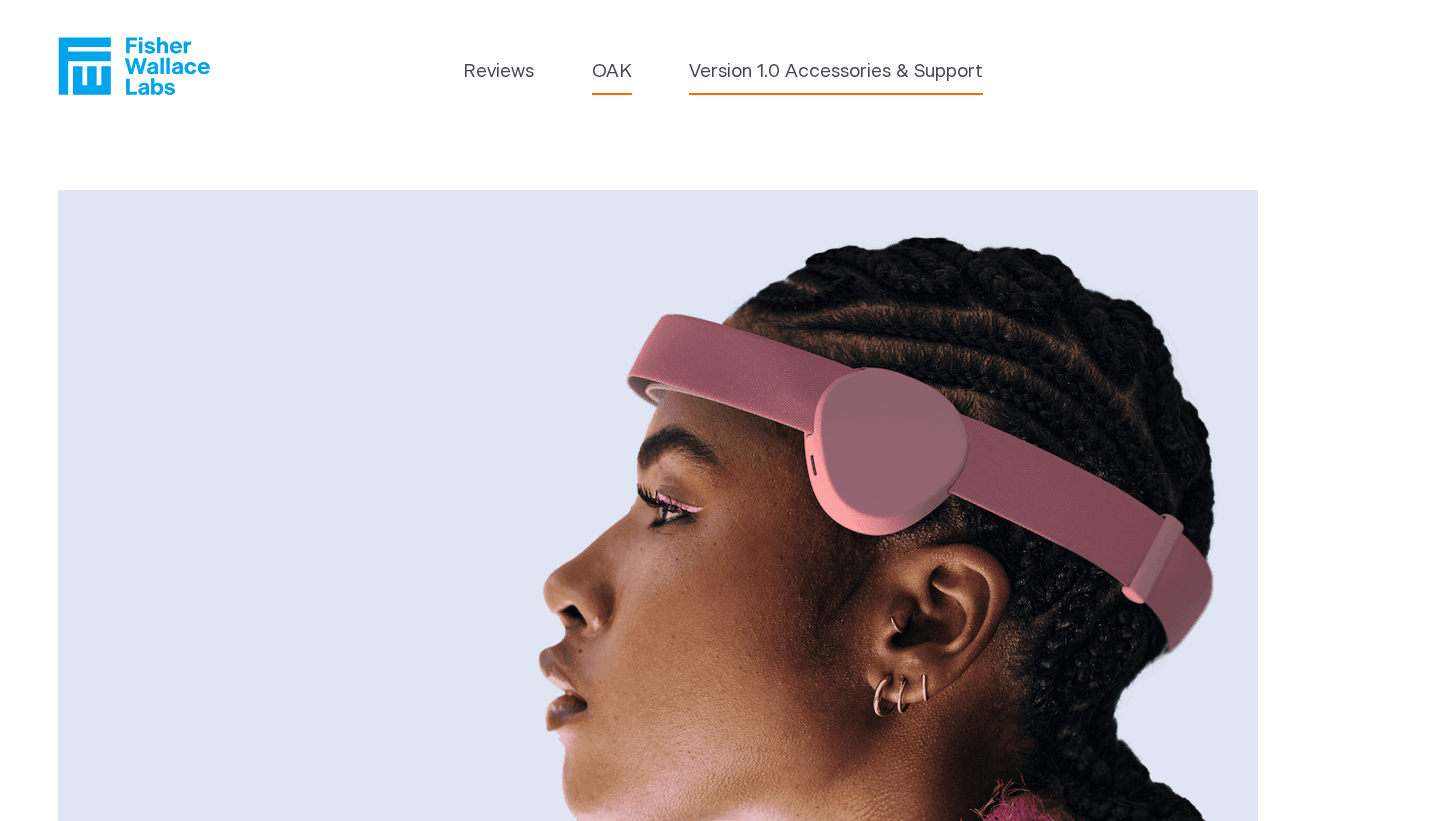 click on "Version 1.0 Accessories & Support" at bounding box center (836, 72) 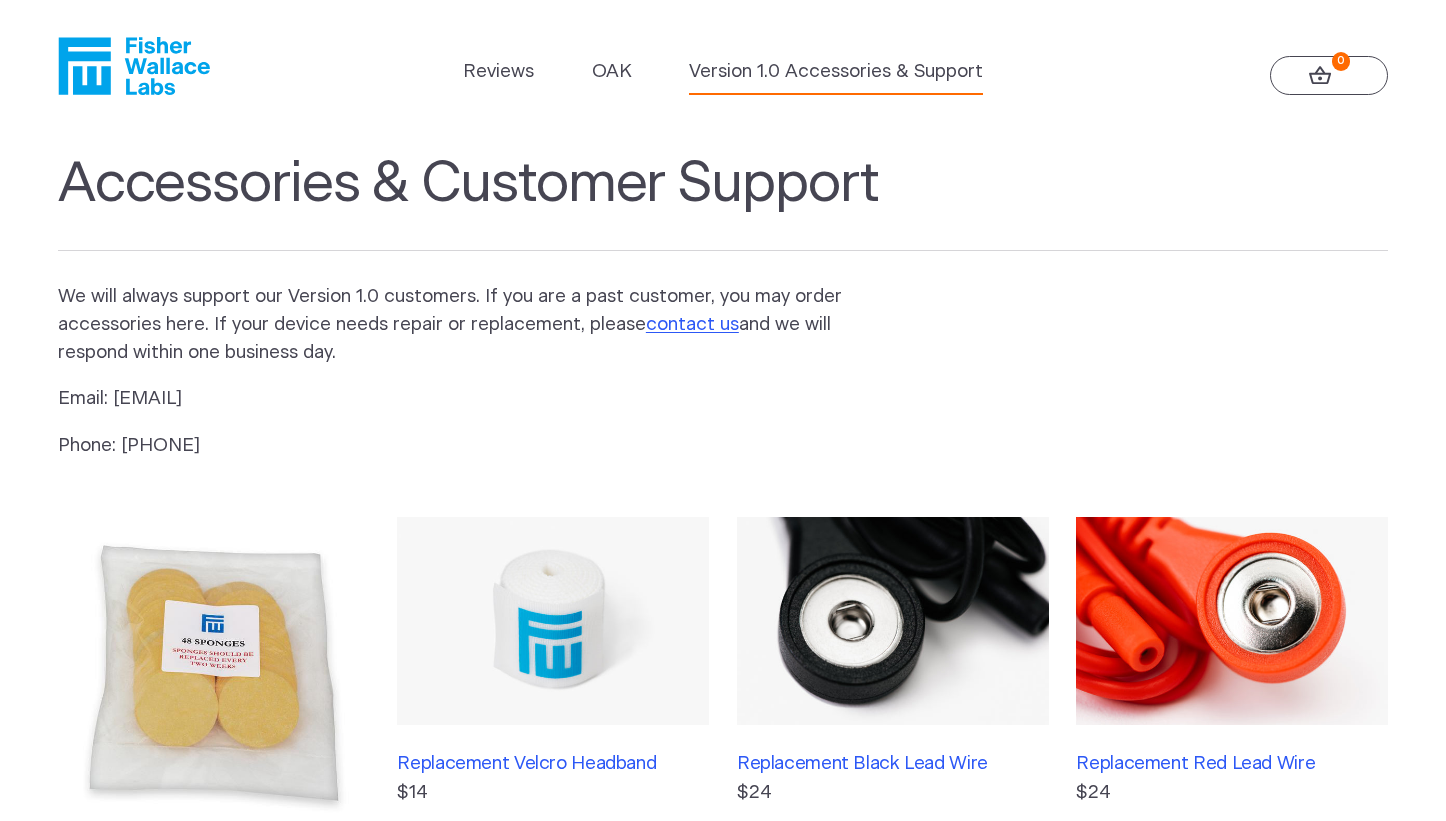 scroll, scrollTop: 0, scrollLeft: 0, axis: both 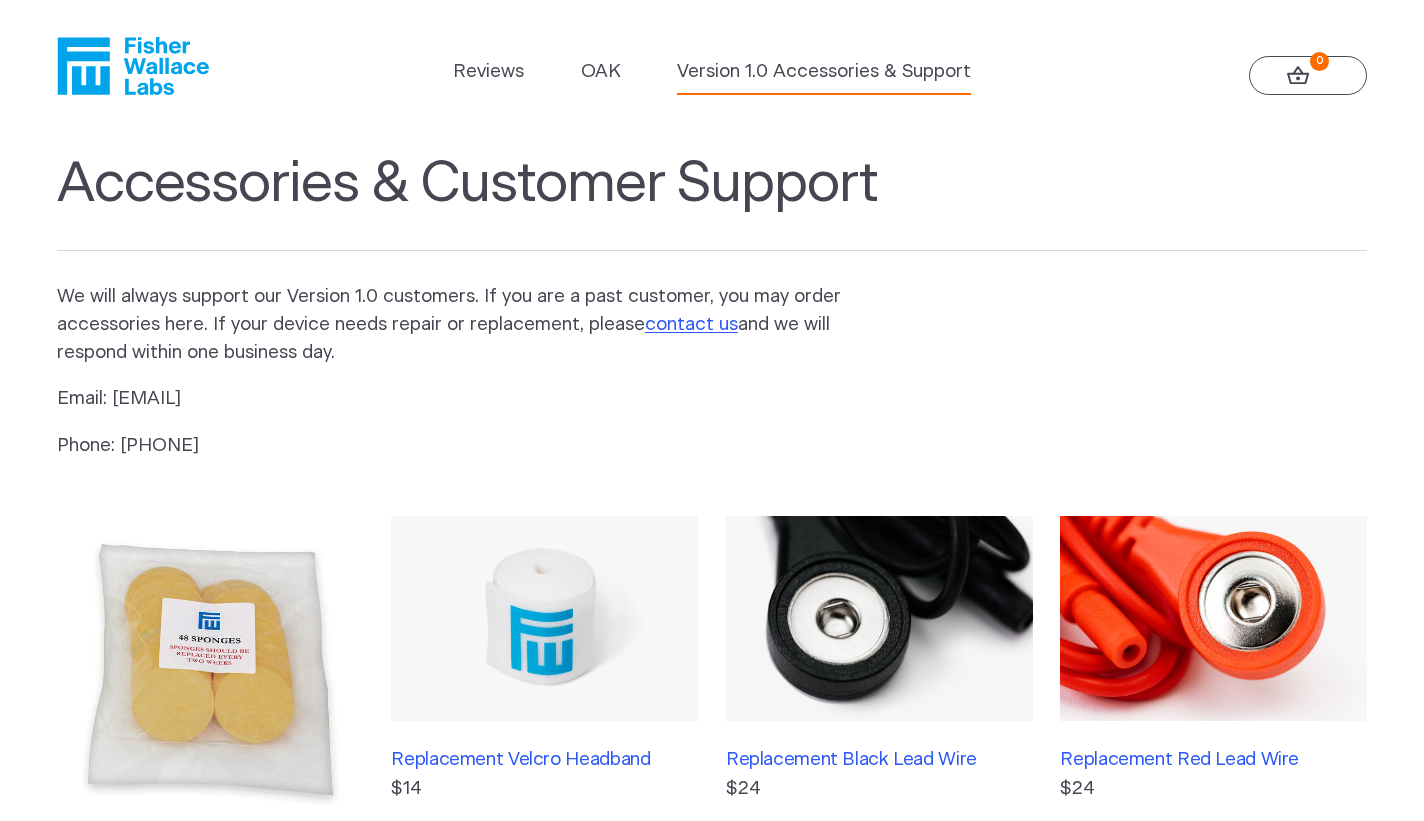 click on "Reviews
OAK
Version 1.0 Accessories & Support
0" at bounding box center [712, 66] 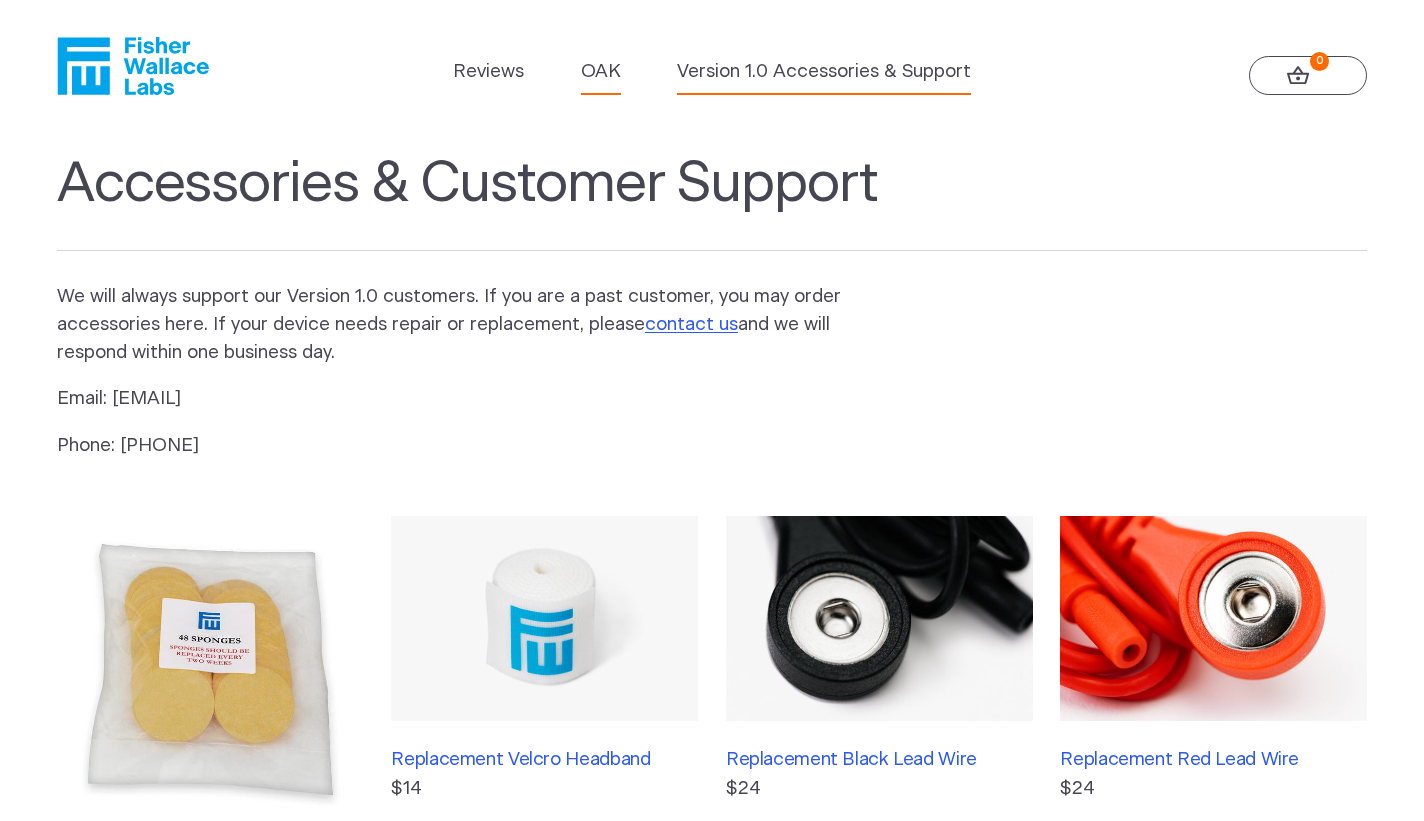 click on "OAK" at bounding box center [601, 72] 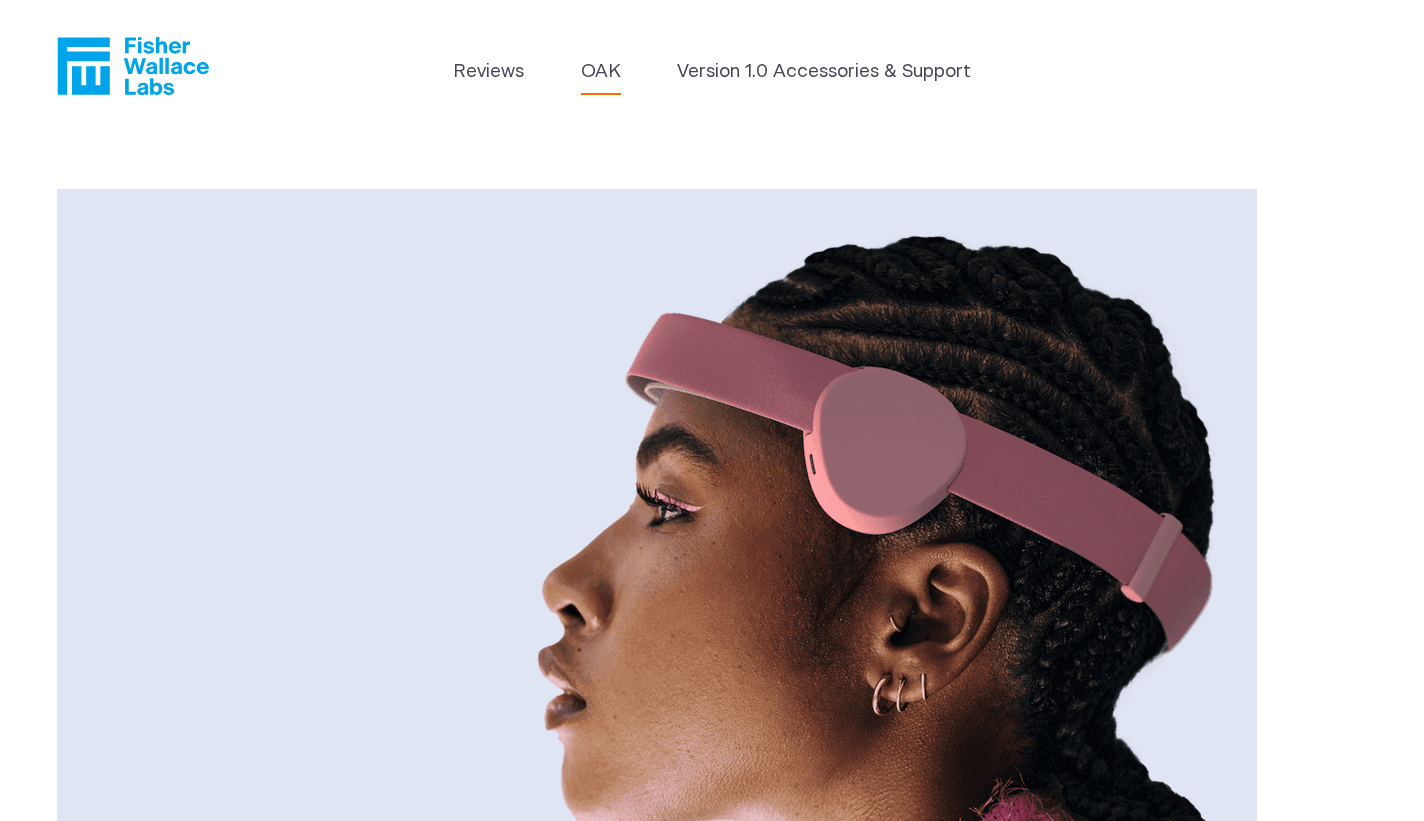 scroll, scrollTop: 0, scrollLeft: 0, axis: both 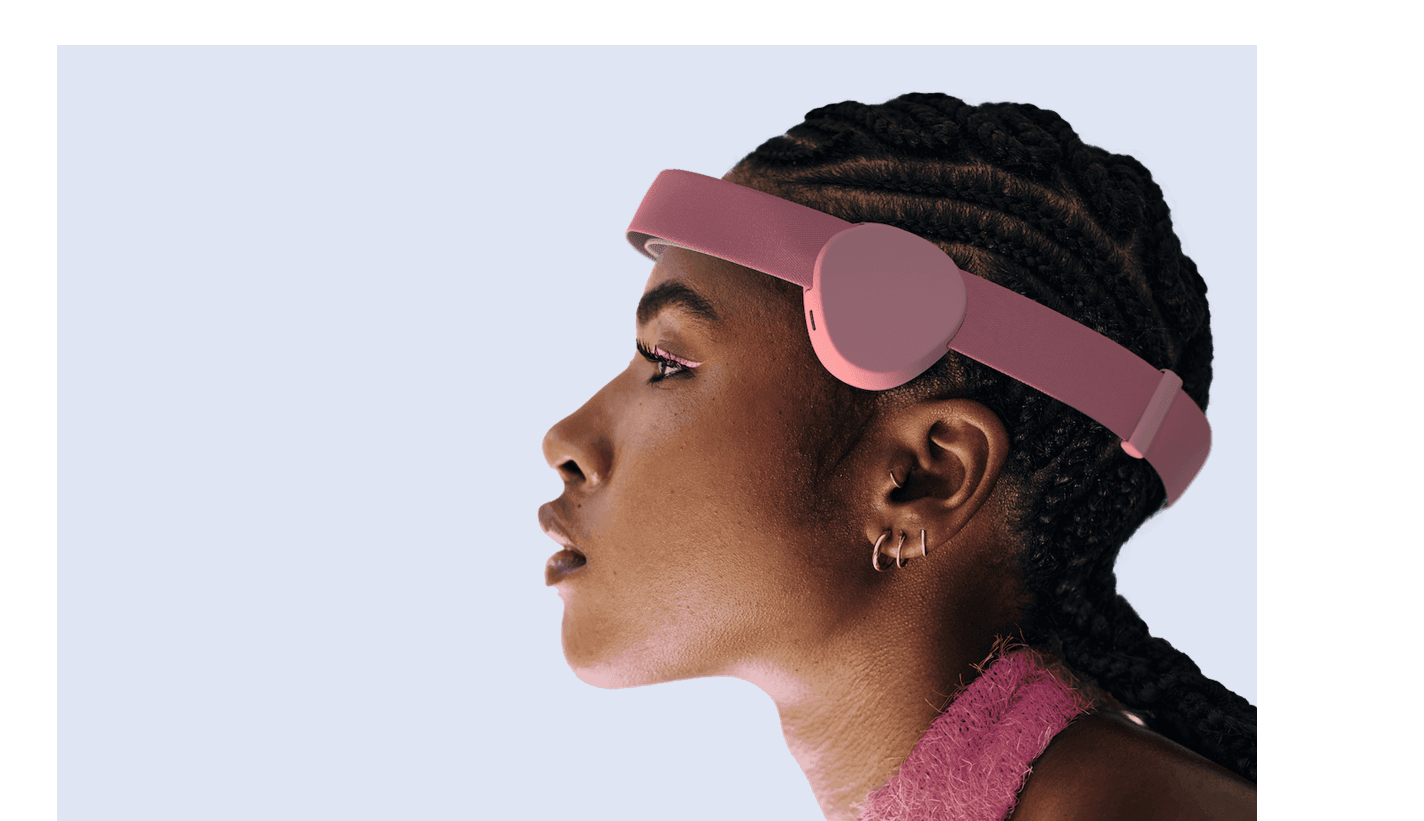 click on "Introducing the Next Generation of Fisher Wallace Technology
0  Units Remaining
1950  Sold
0  Available" at bounding box center (712, 607) 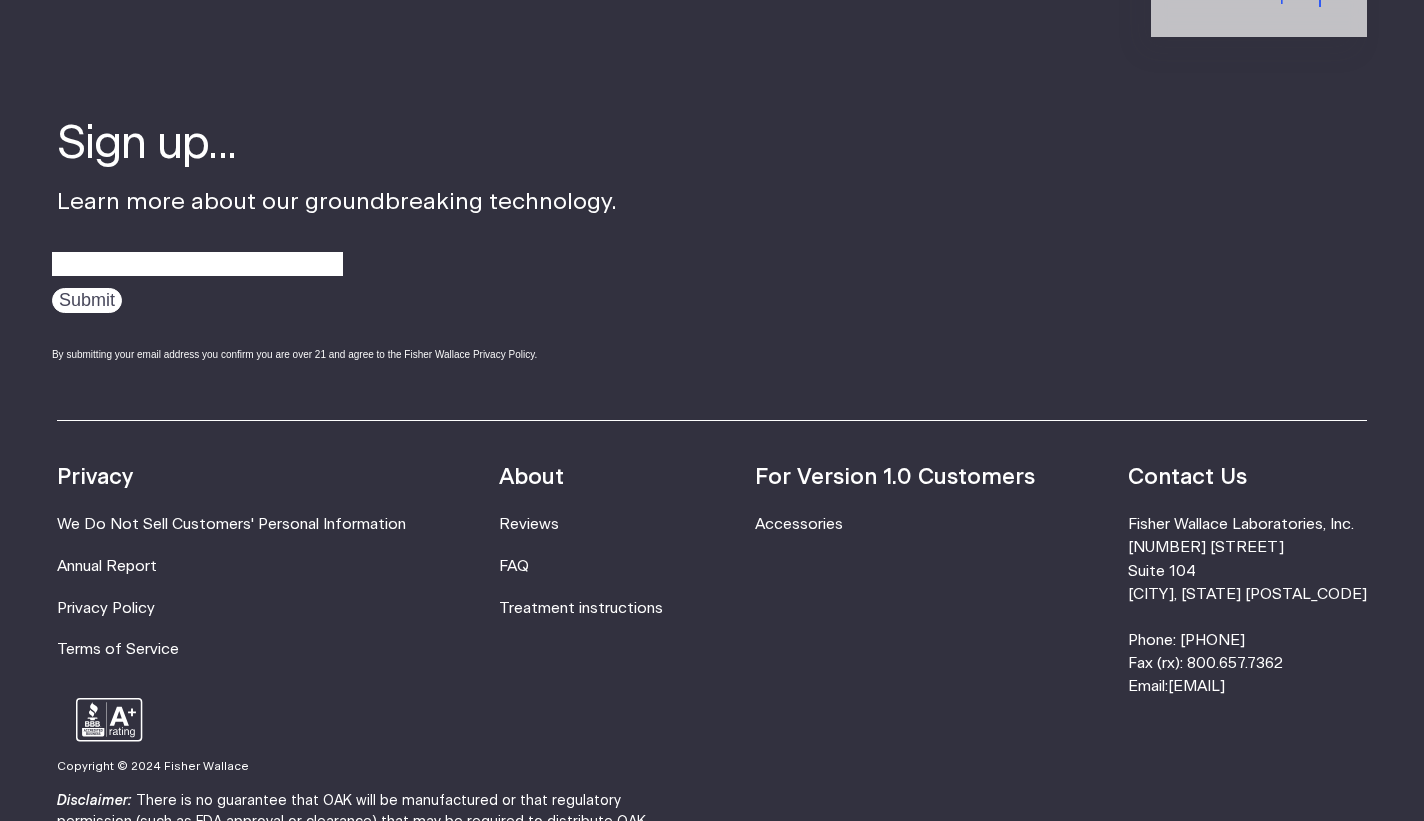 scroll, scrollTop: 3526, scrollLeft: 0, axis: vertical 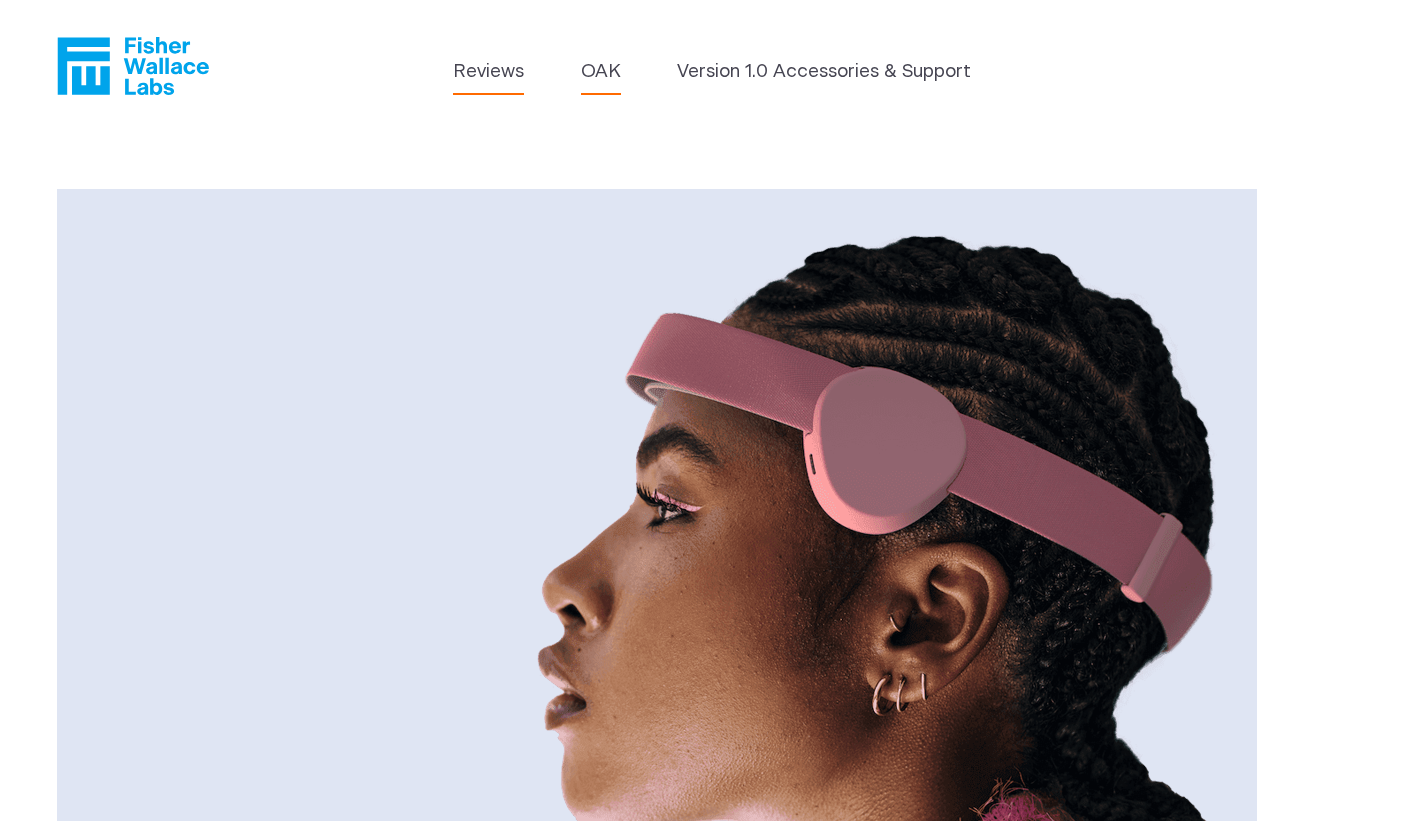 click on "Reviews" at bounding box center [488, 72] 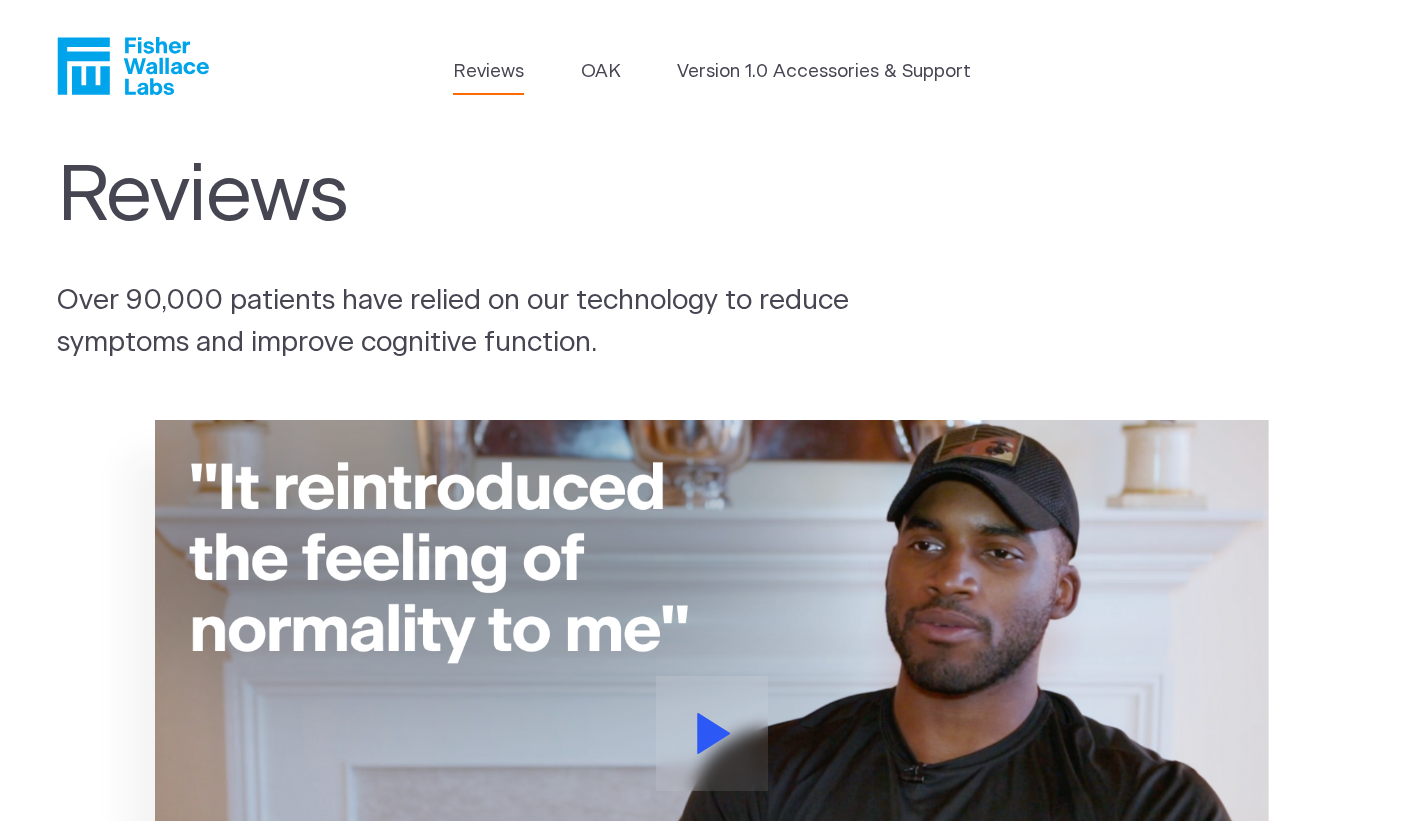 scroll, scrollTop: 0, scrollLeft: 0, axis: both 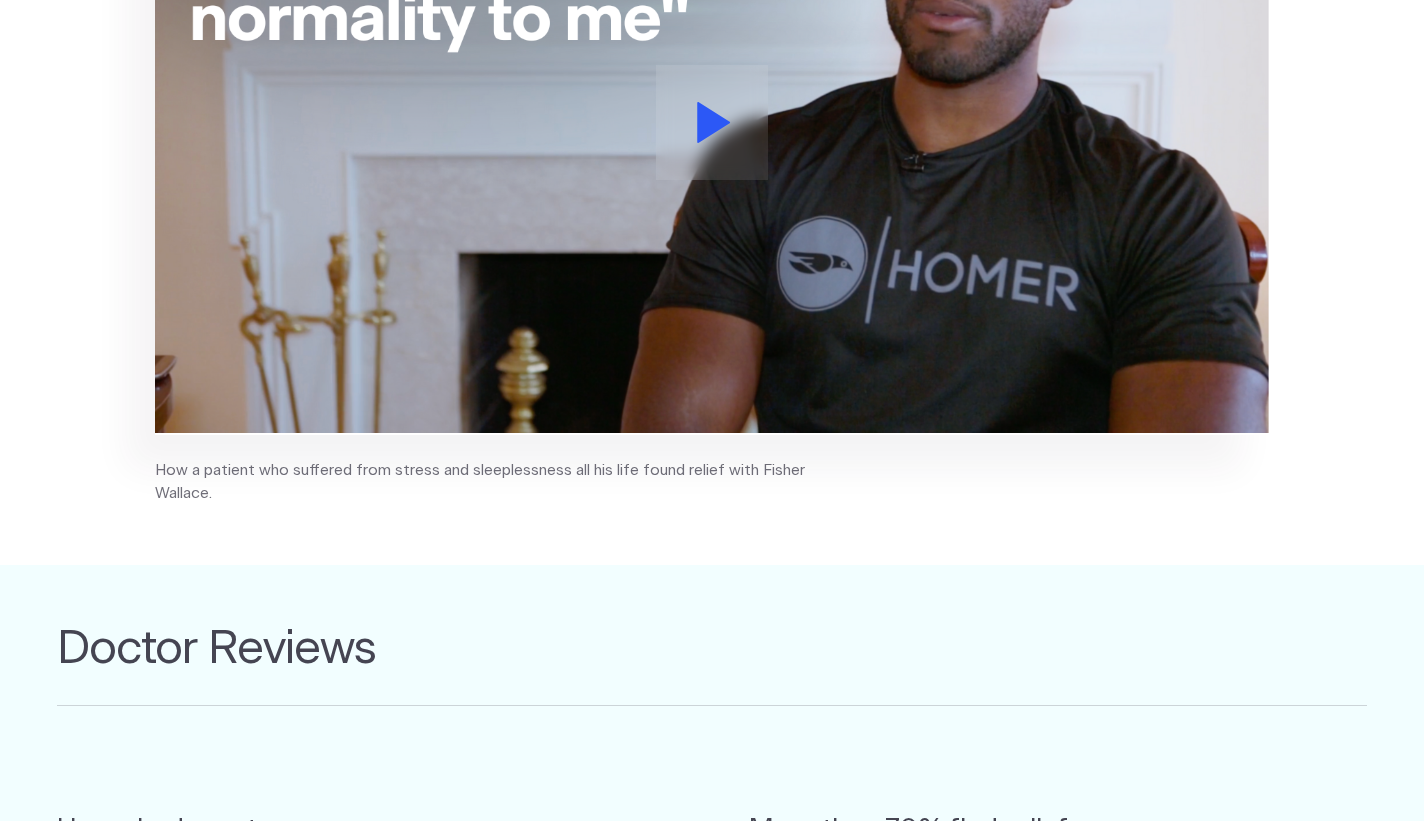 click 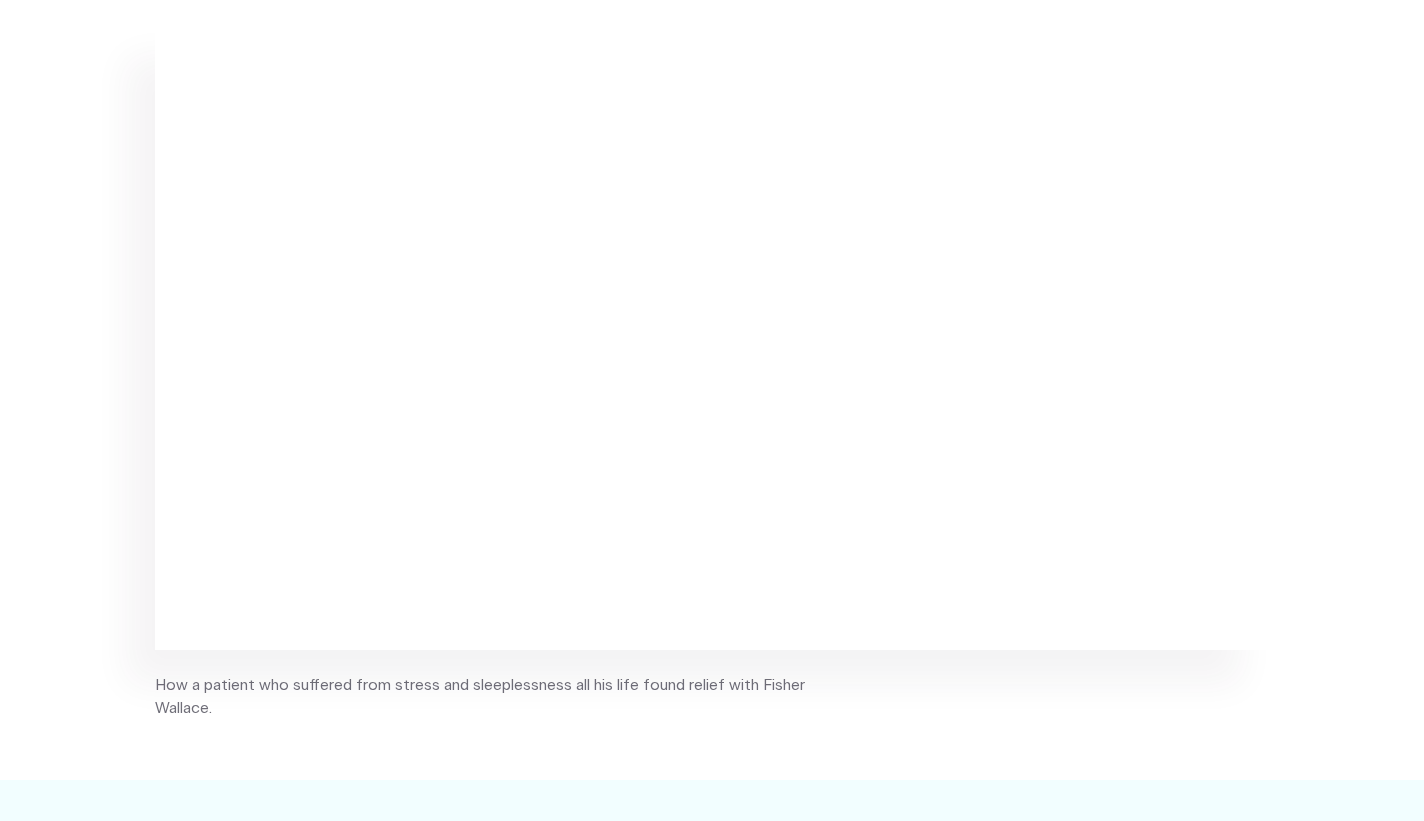scroll, scrollTop: 387, scrollLeft: 0, axis: vertical 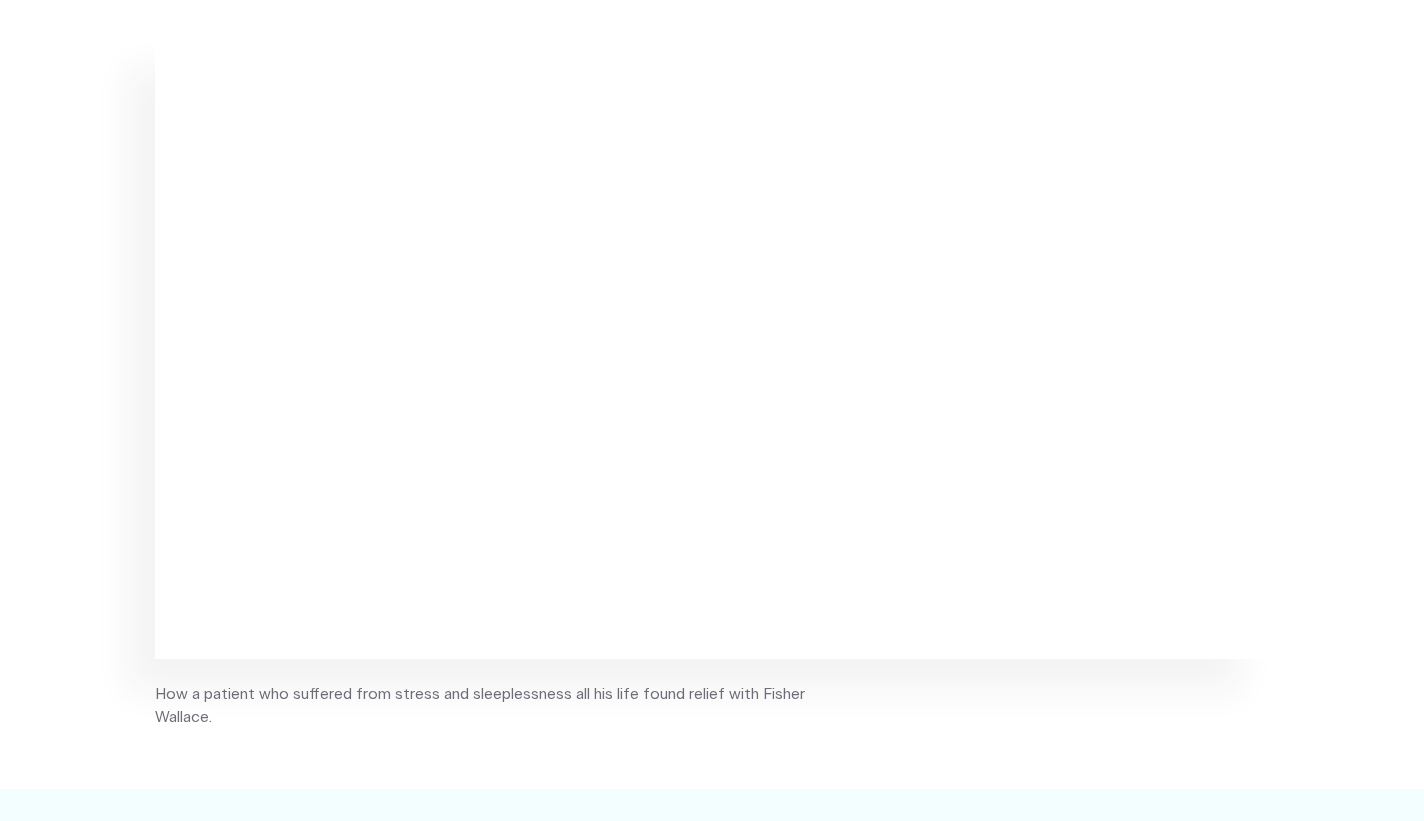 drag, startPoint x: 1415, startPoint y: 178, endPoint x: 1414, endPoint y: 234, distance: 56.008926 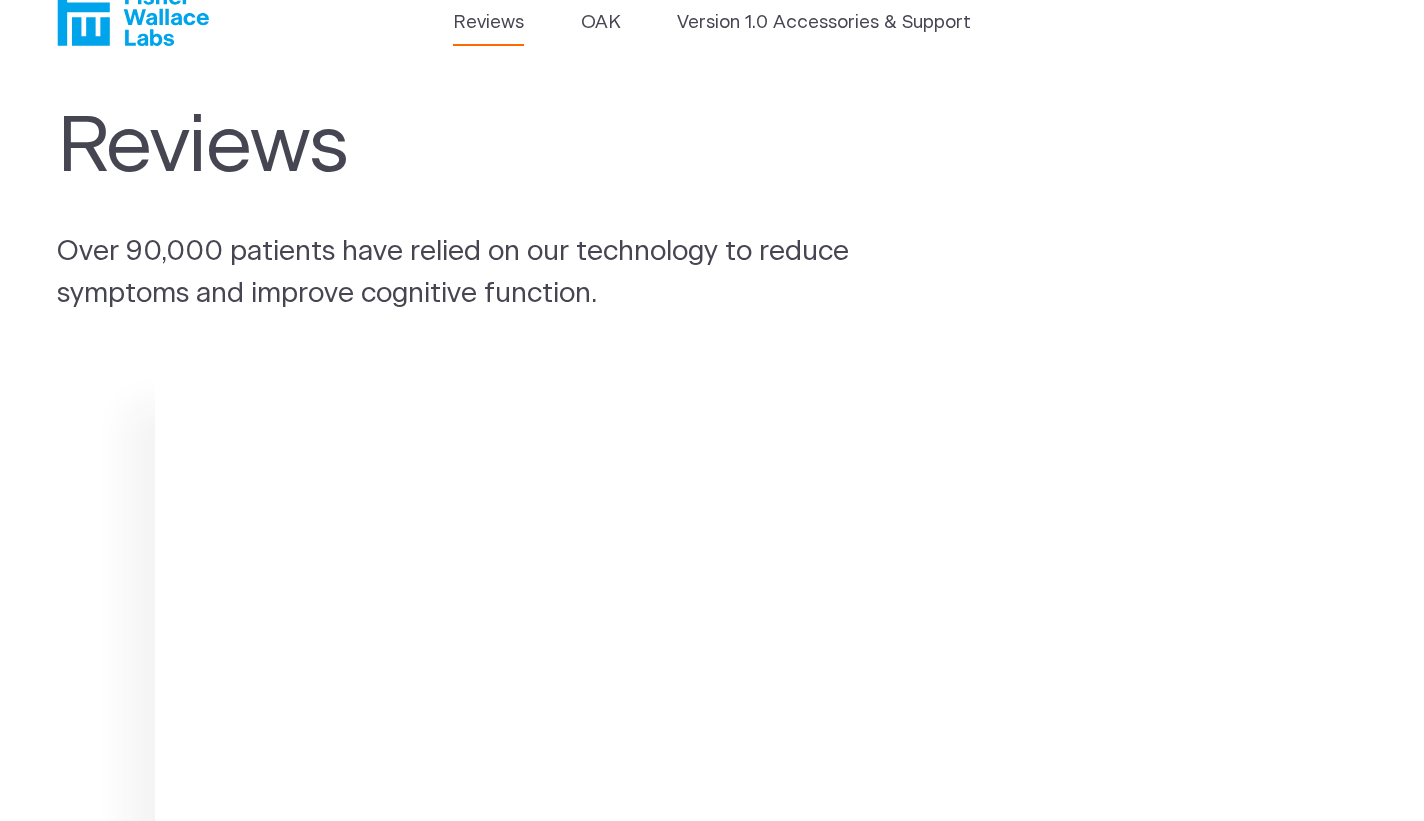 scroll, scrollTop: 0, scrollLeft: 0, axis: both 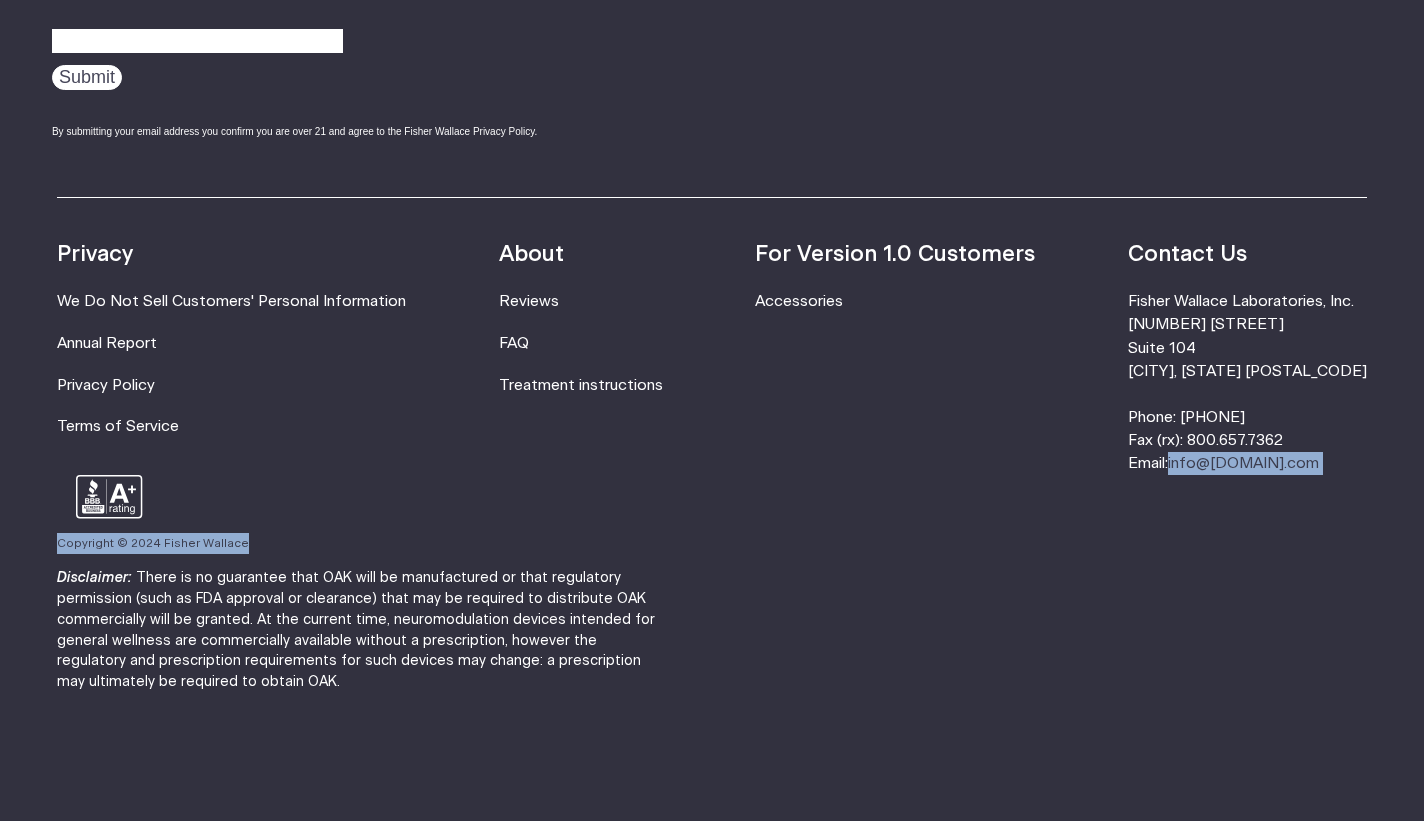 drag, startPoint x: 1410, startPoint y: 495, endPoint x: 1409, endPoint y: 453, distance: 42.0119 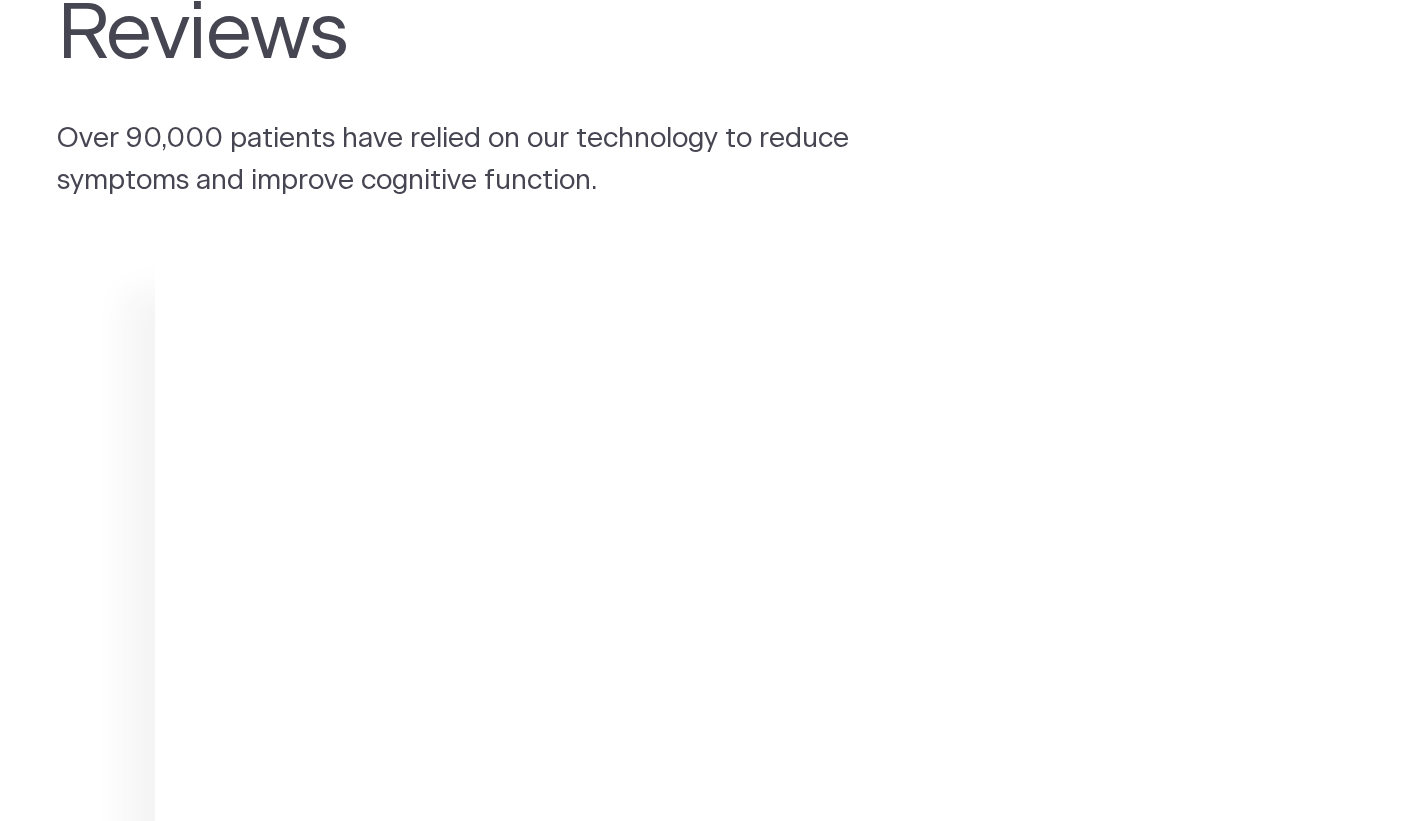 scroll, scrollTop: 0, scrollLeft: 0, axis: both 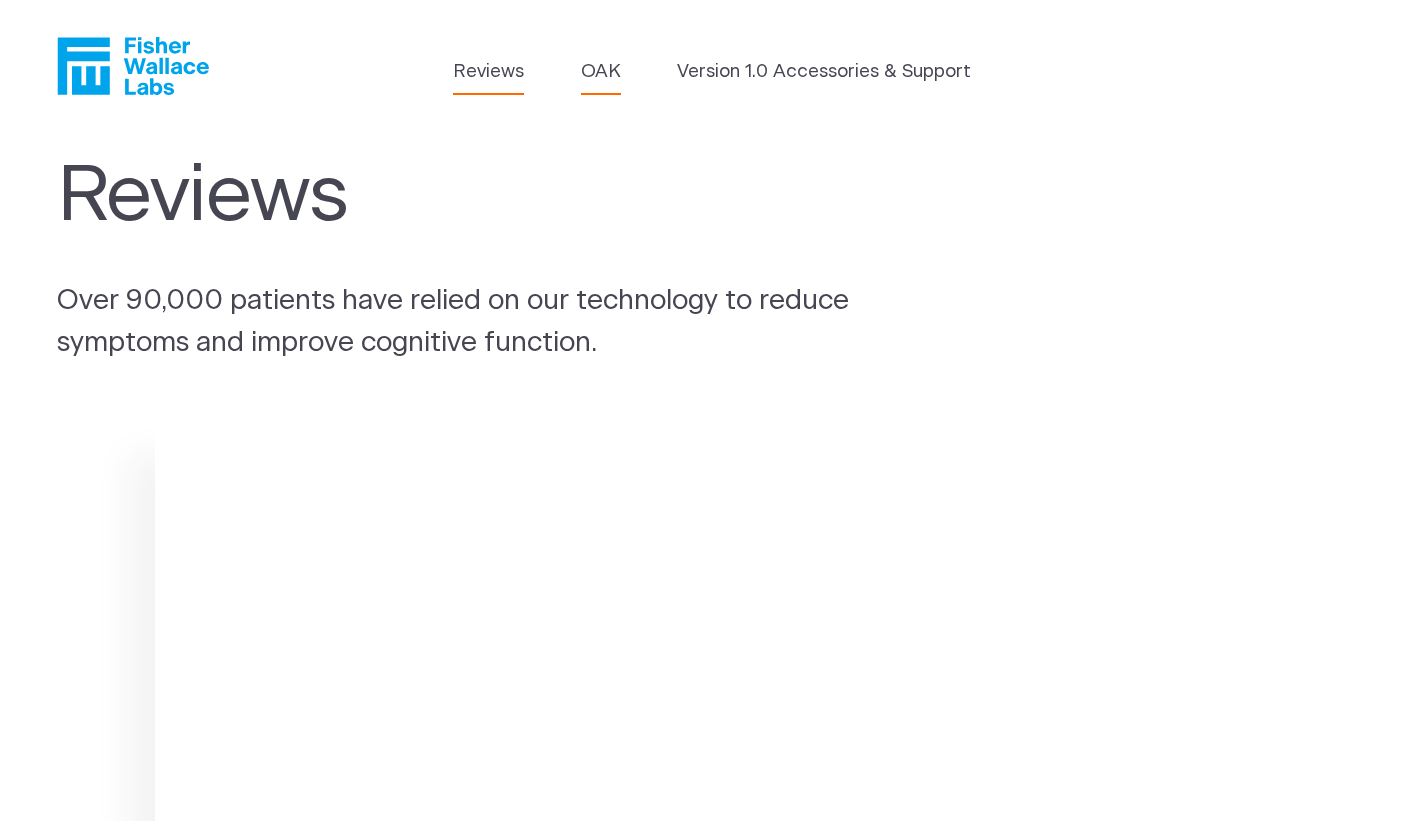 click on "OAK" at bounding box center [601, 72] 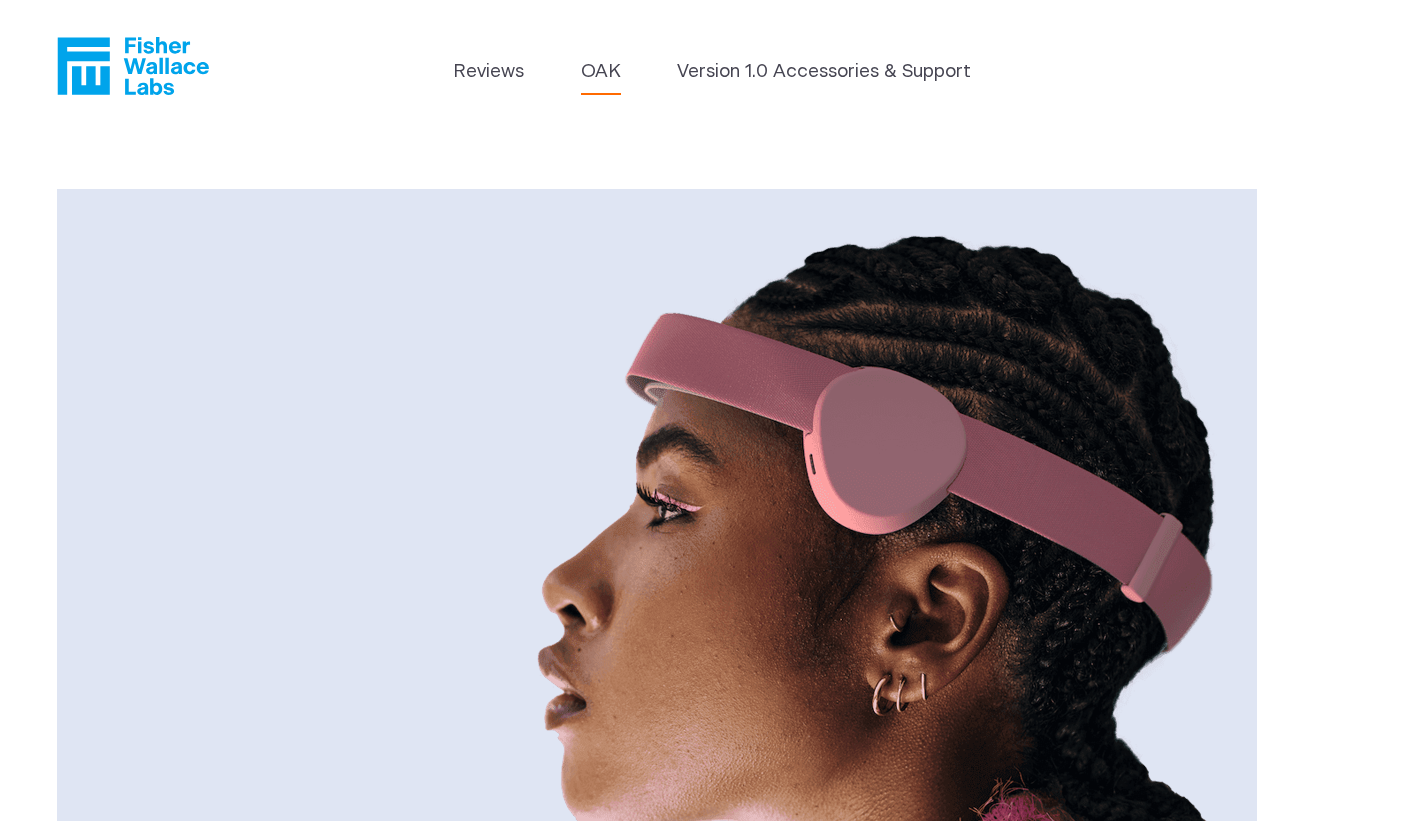 scroll, scrollTop: 0, scrollLeft: 0, axis: both 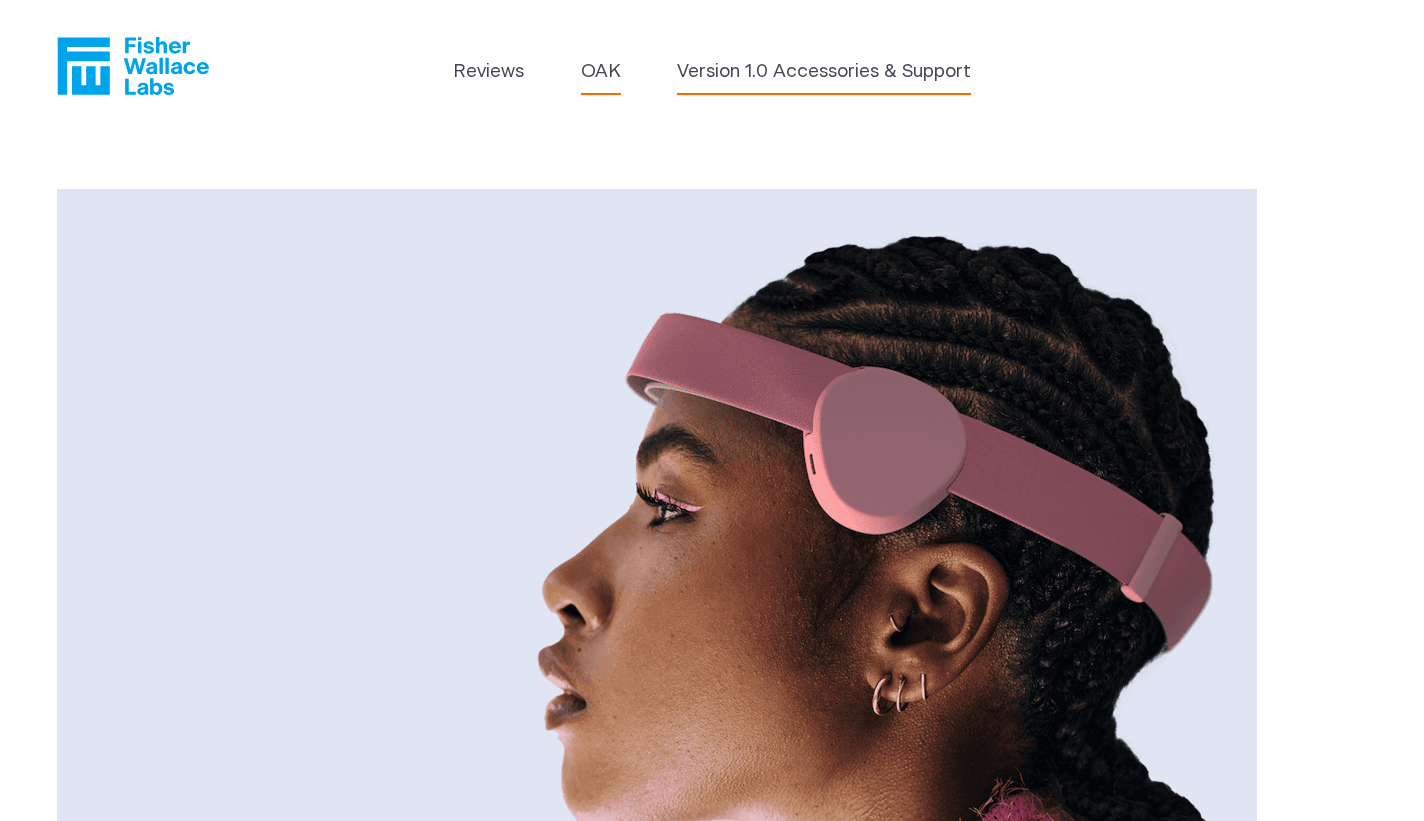 click on "Version 1.0 Accessories & Support" at bounding box center (824, 72) 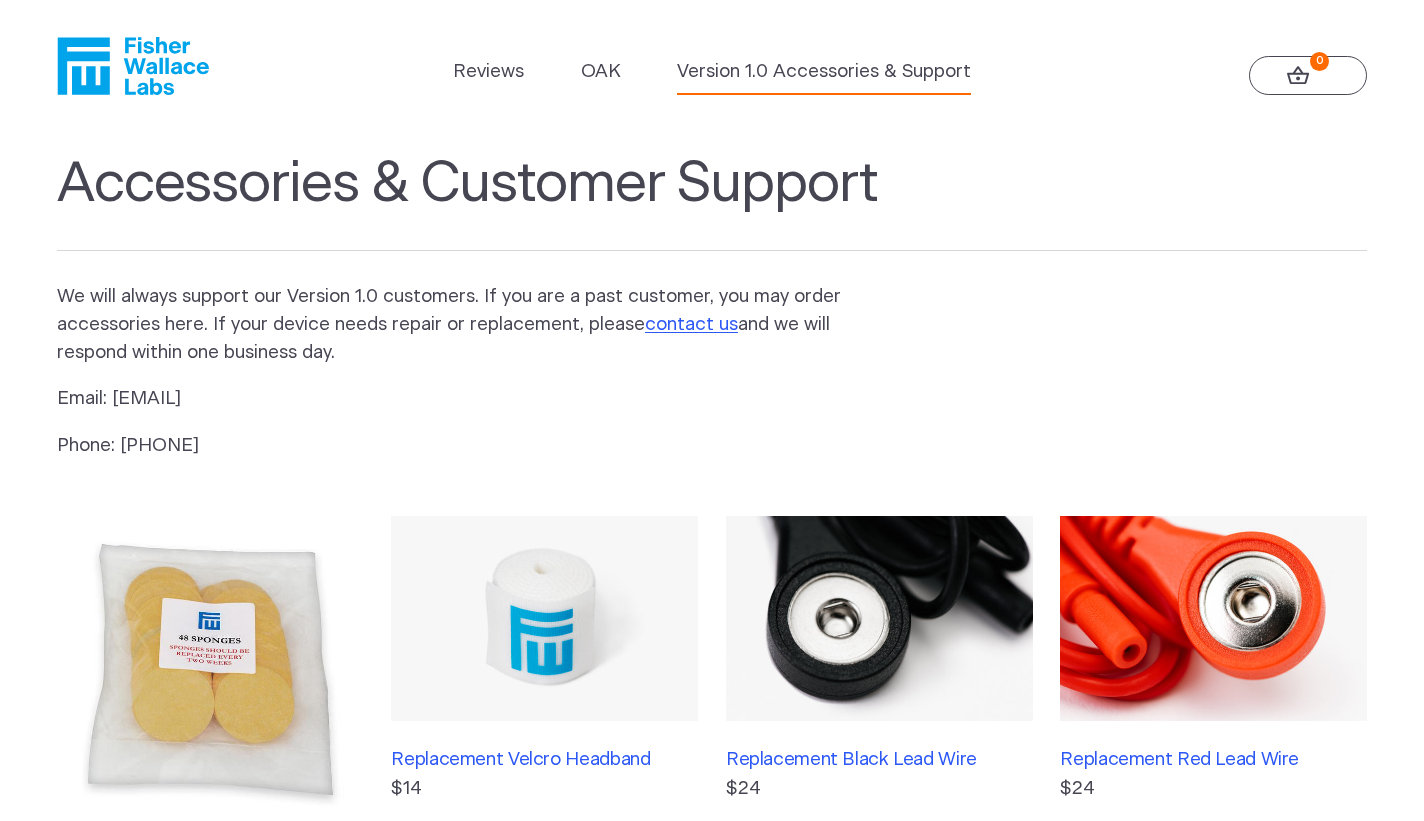 scroll, scrollTop: 0, scrollLeft: 0, axis: both 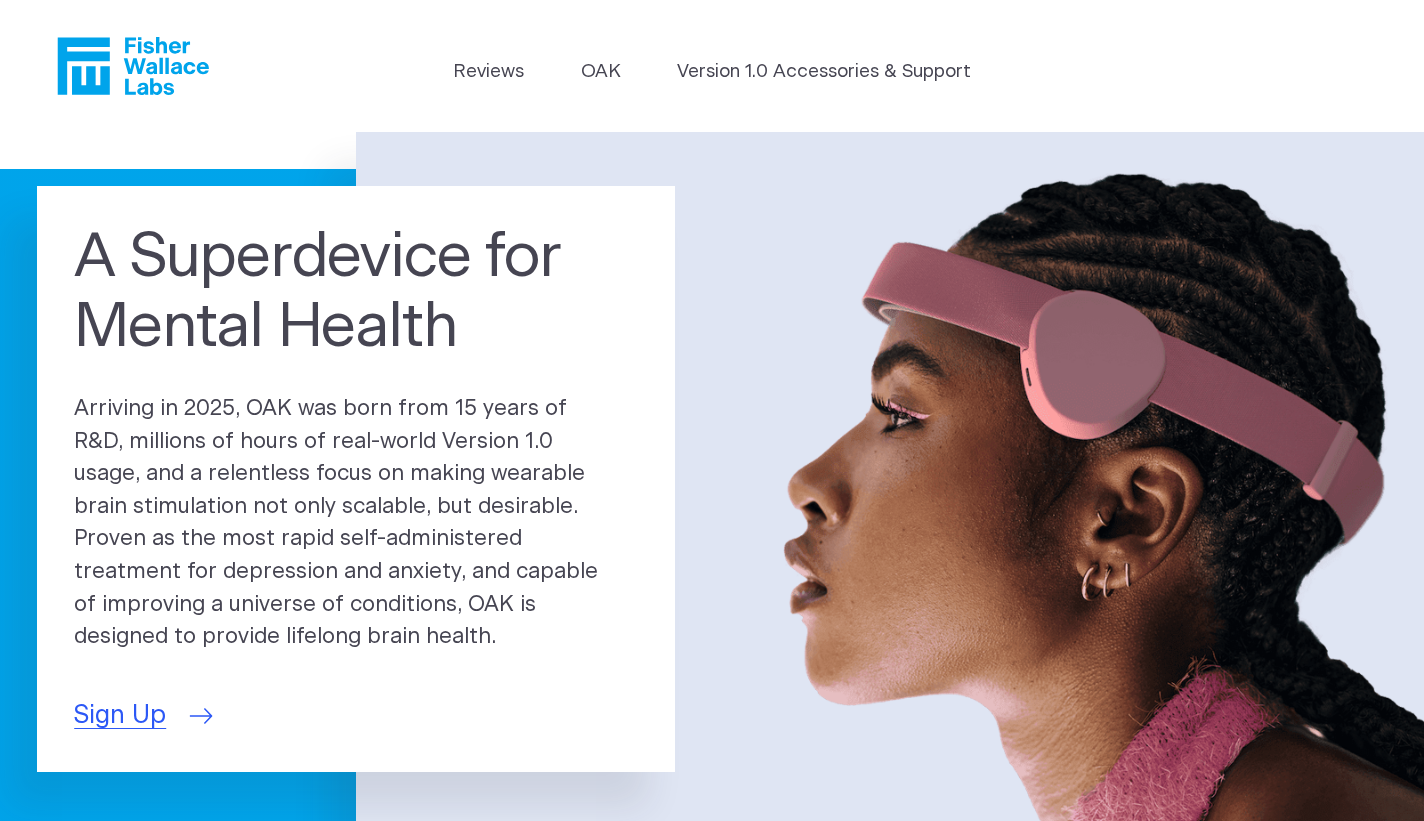 click on "Sign Up" at bounding box center (120, 716) 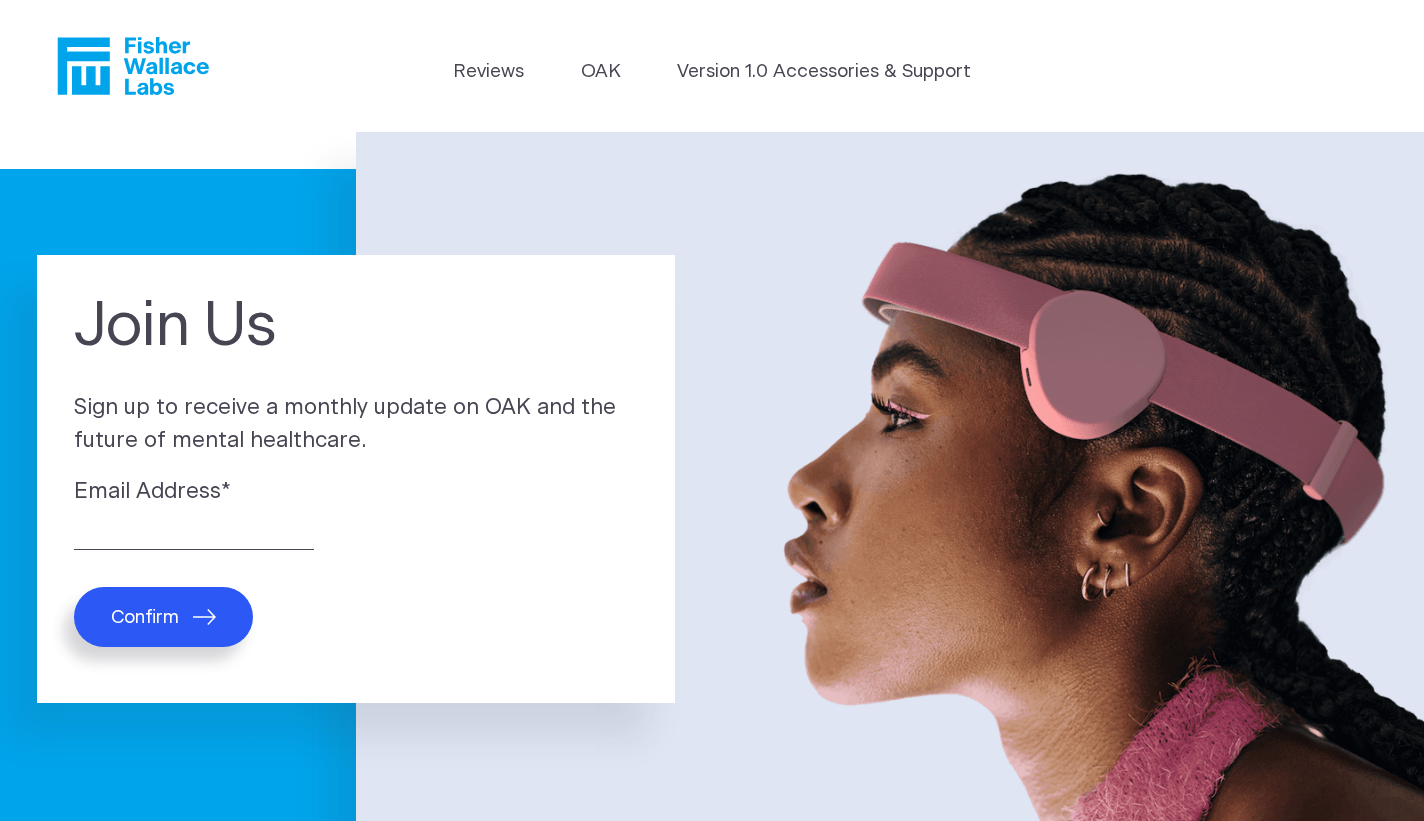 scroll, scrollTop: 0, scrollLeft: 0, axis: both 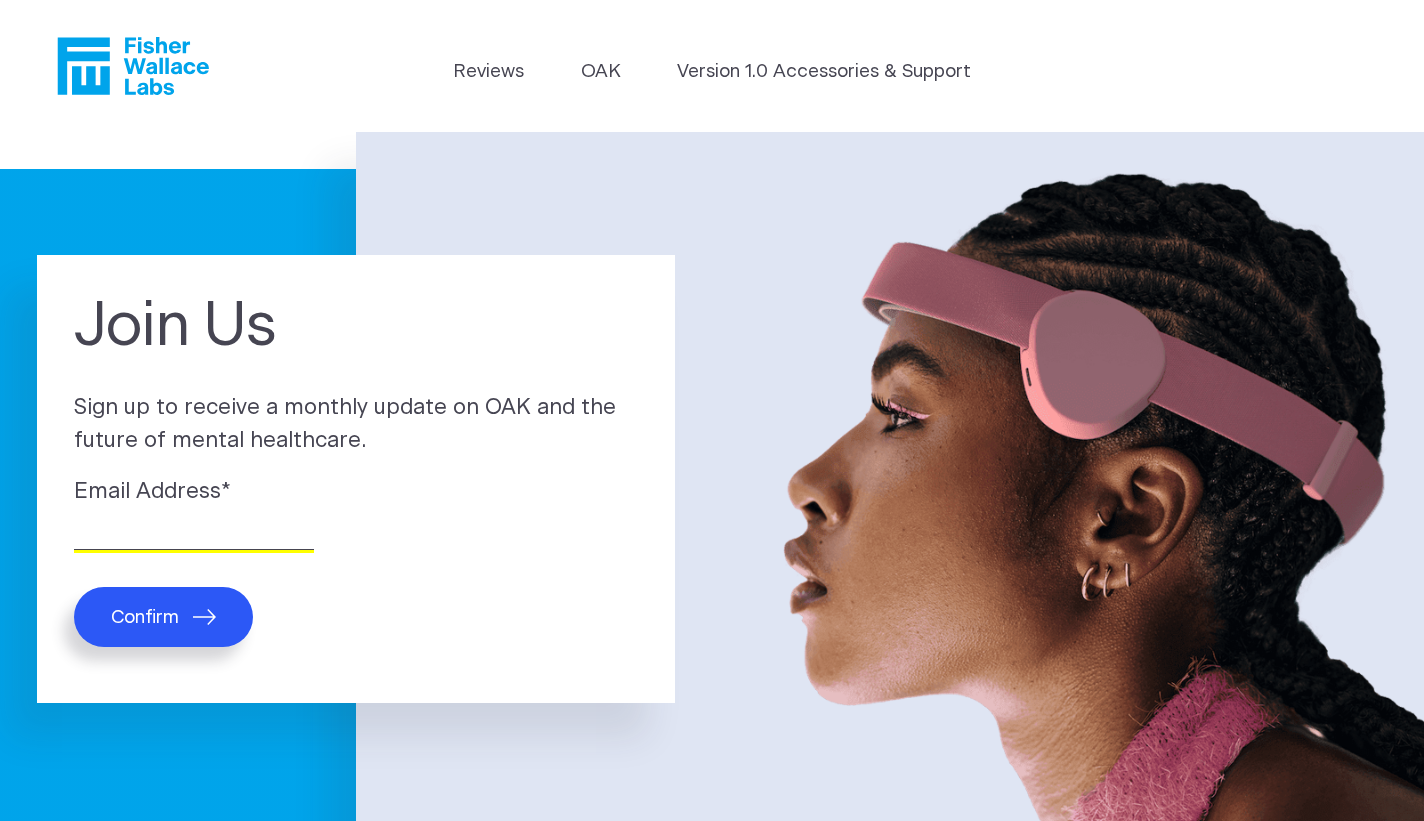click on "Email Address   *" at bounding box center (194, 534) 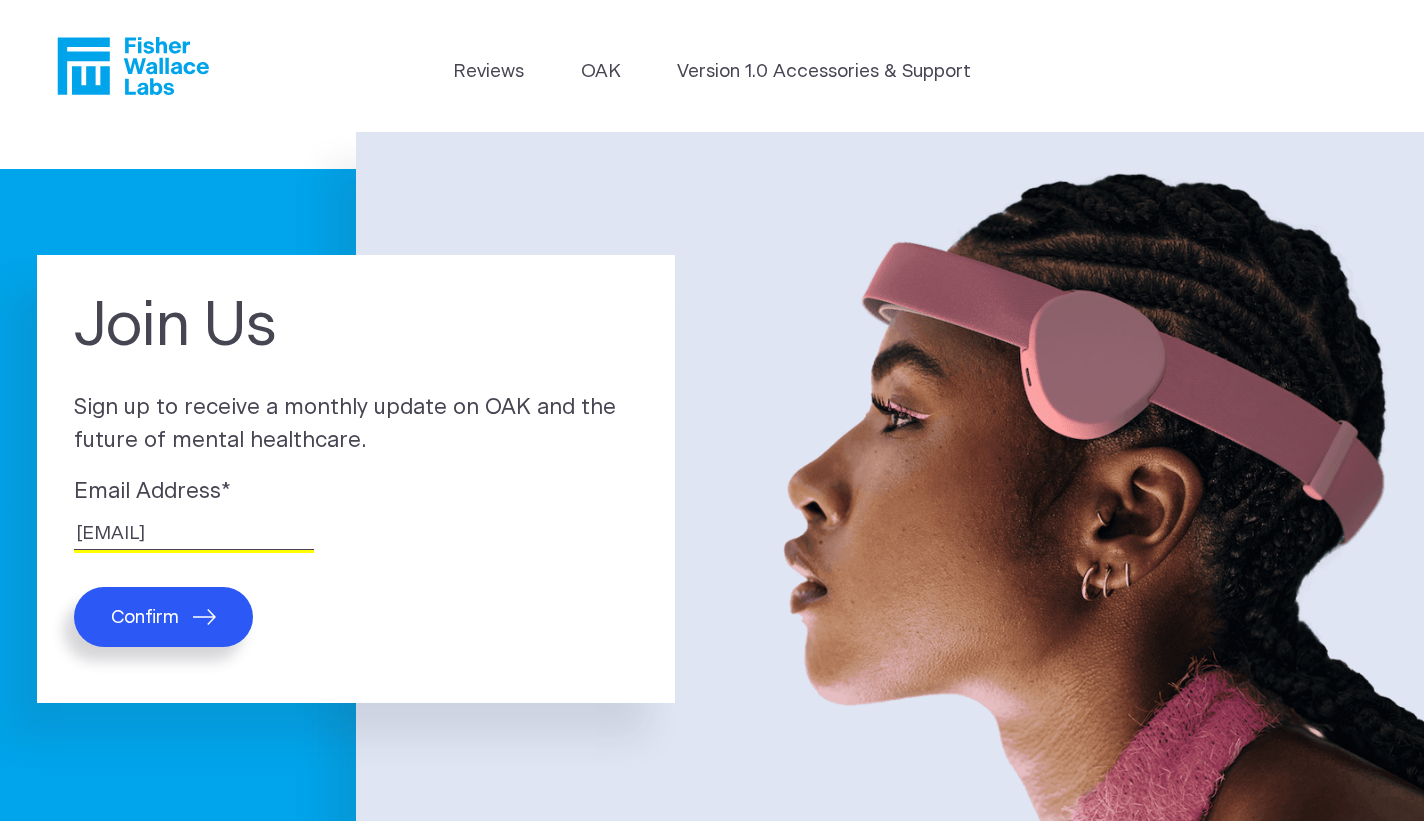 scroll, scrollTop: 0, scrollLeft: 9, axis: horizontal 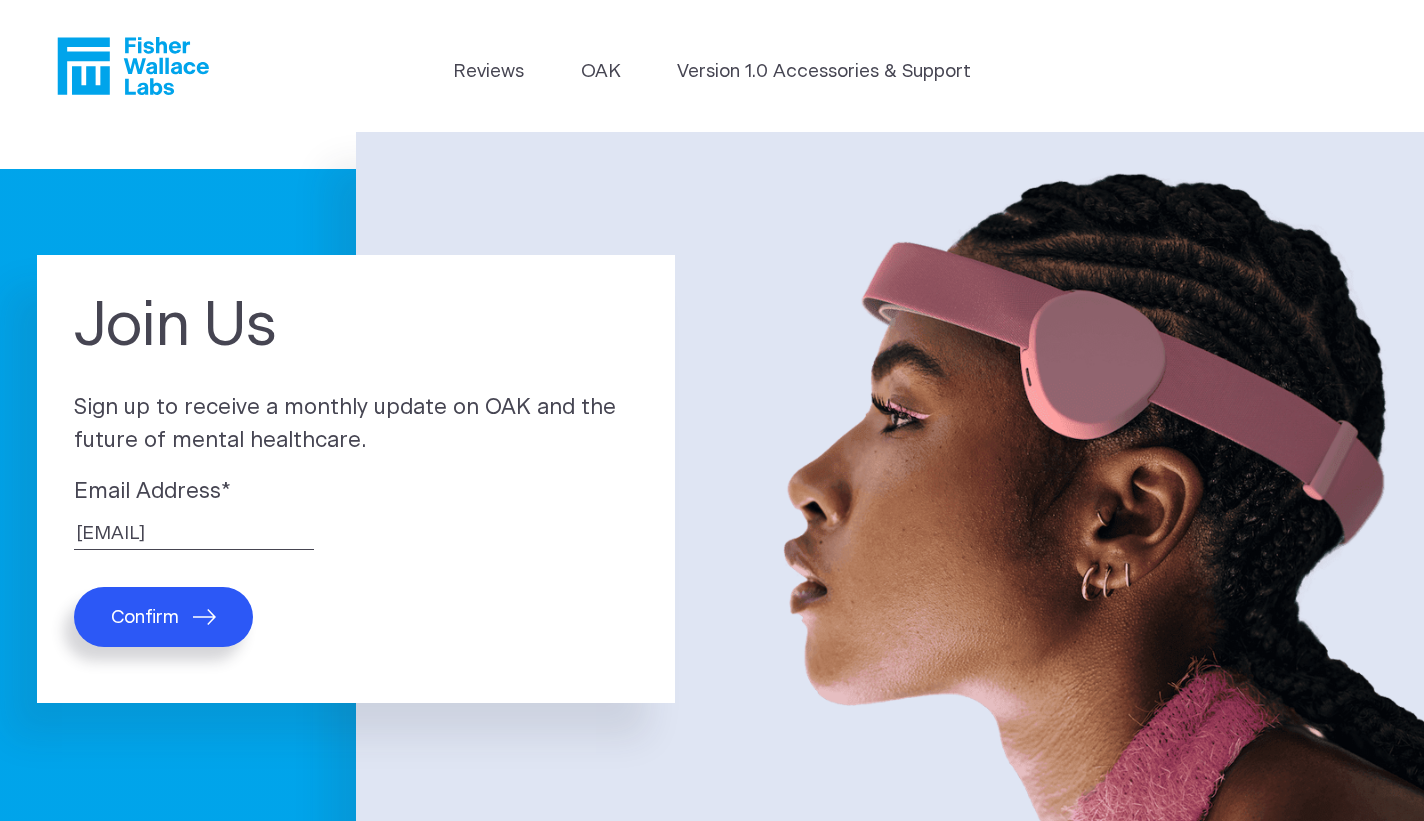 click on "Confirm" at bounding box center (145, 617) 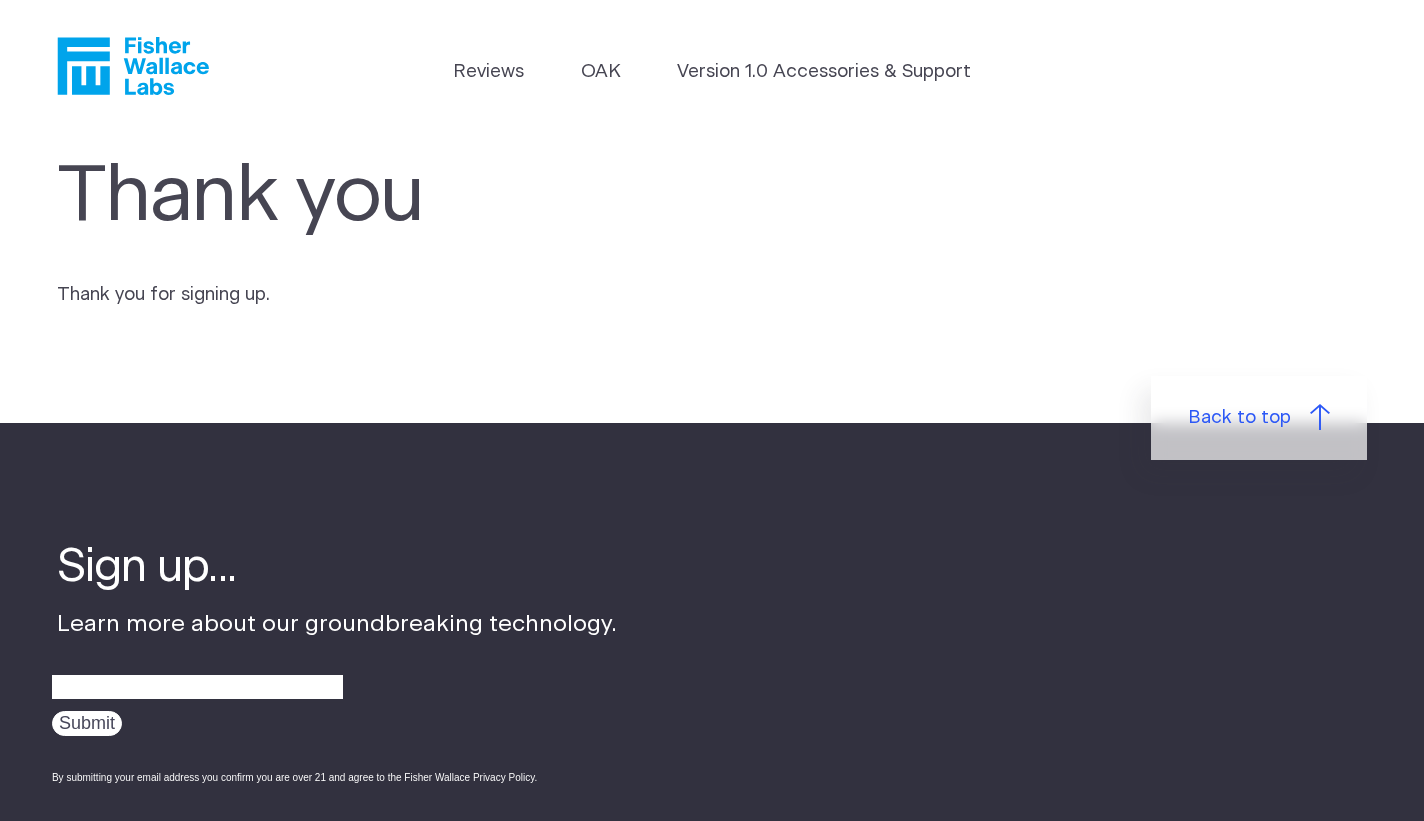 scroll, scrollTop: 0, scrollLeft: 0, axis: both 